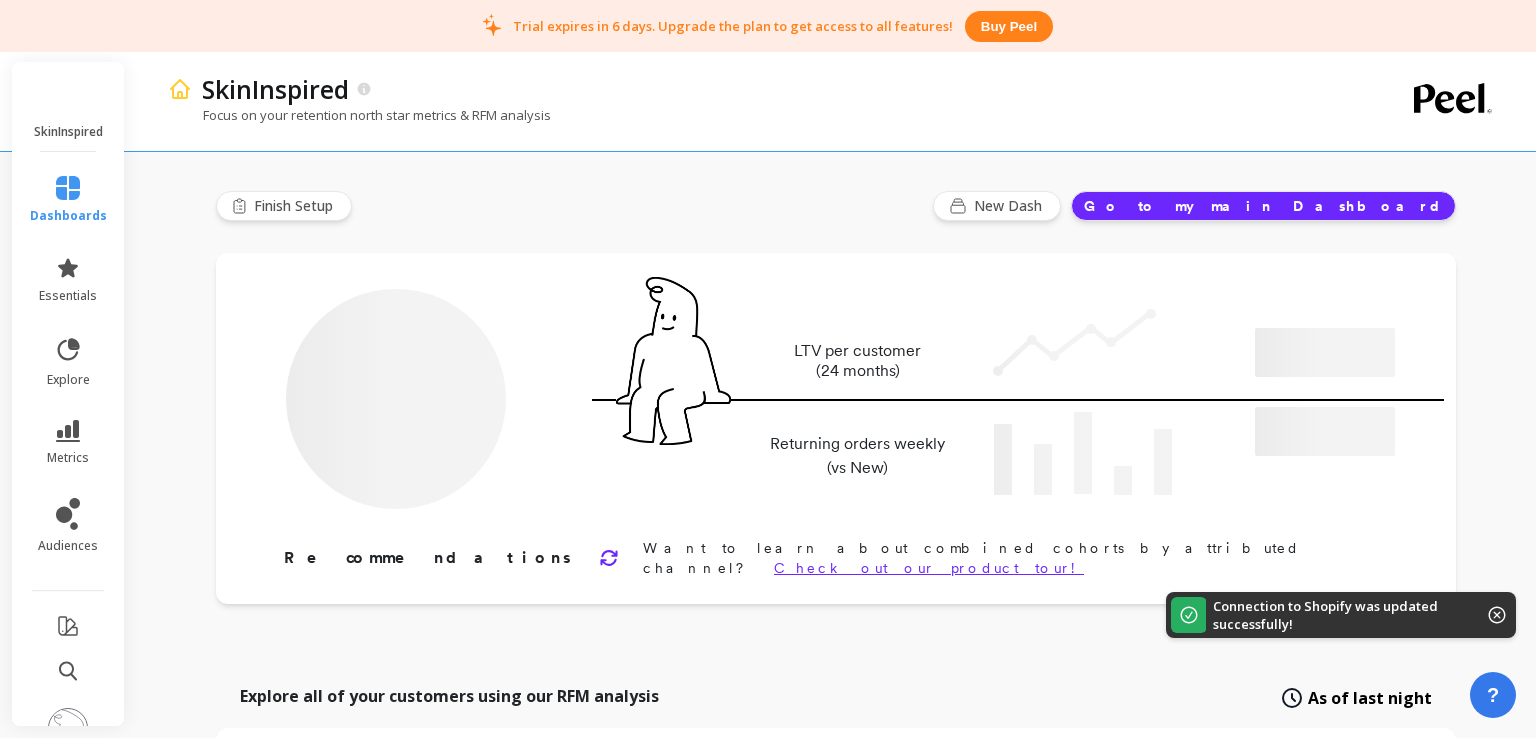 type on "Champions" 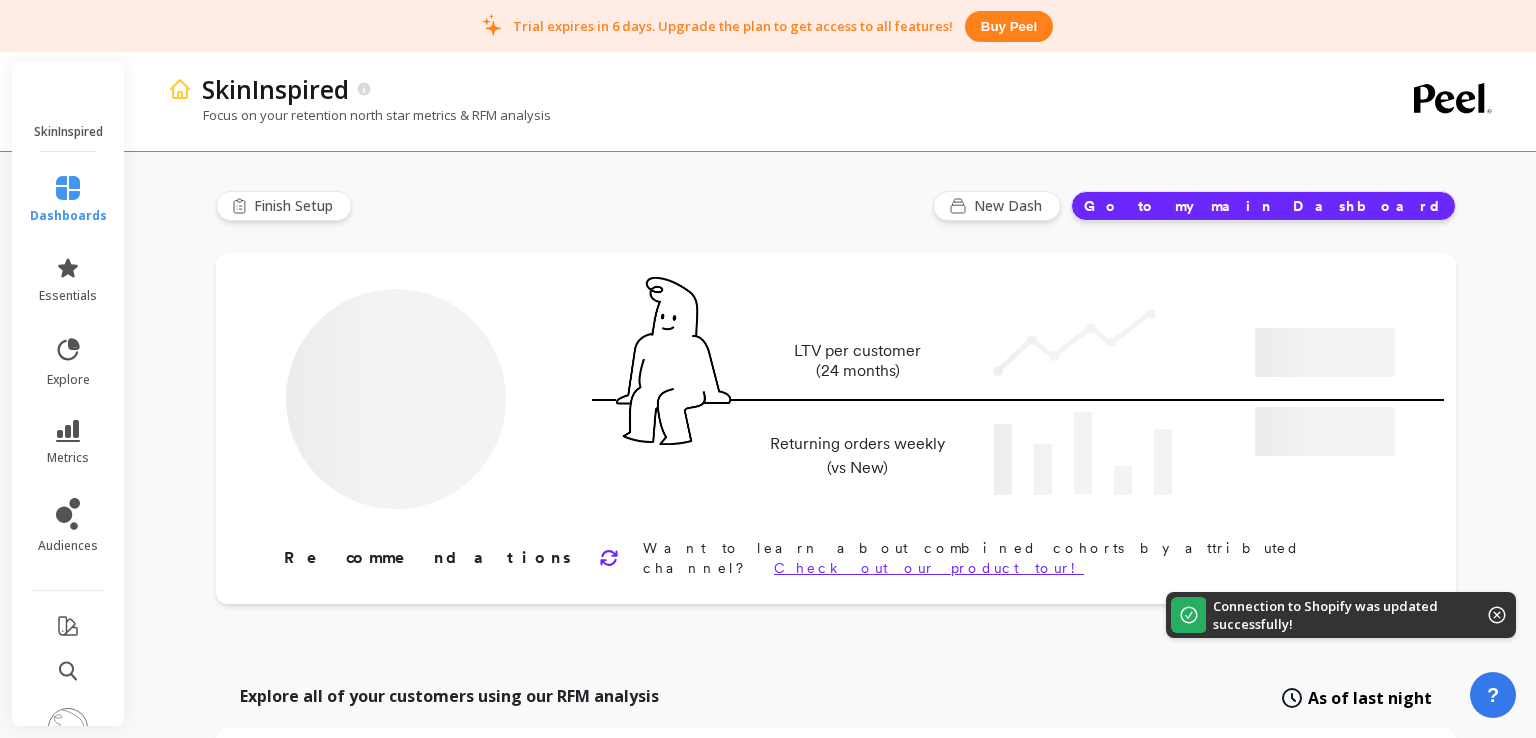 type on "2064" 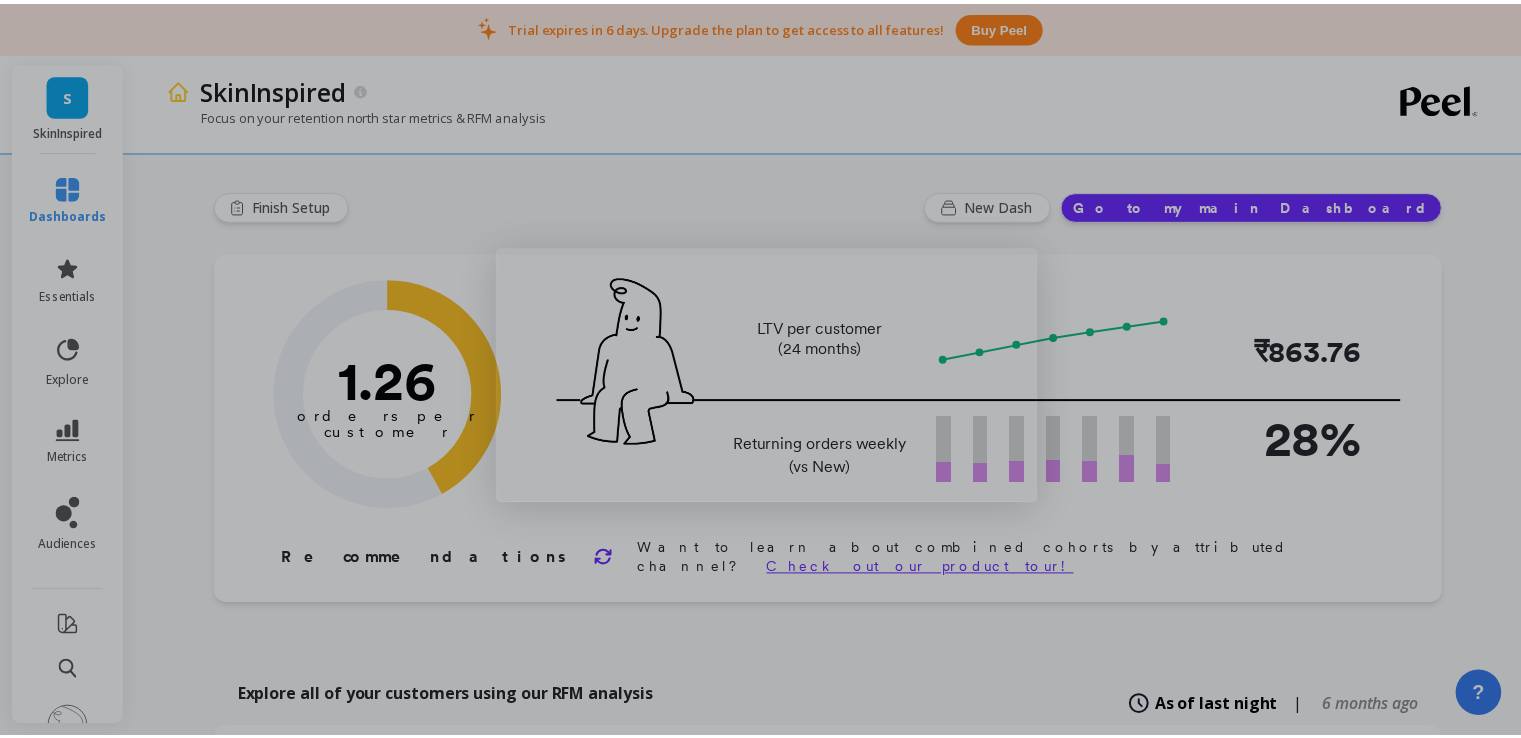 scroll, scrollTop: 0, scrollLeft: 0, axis: both 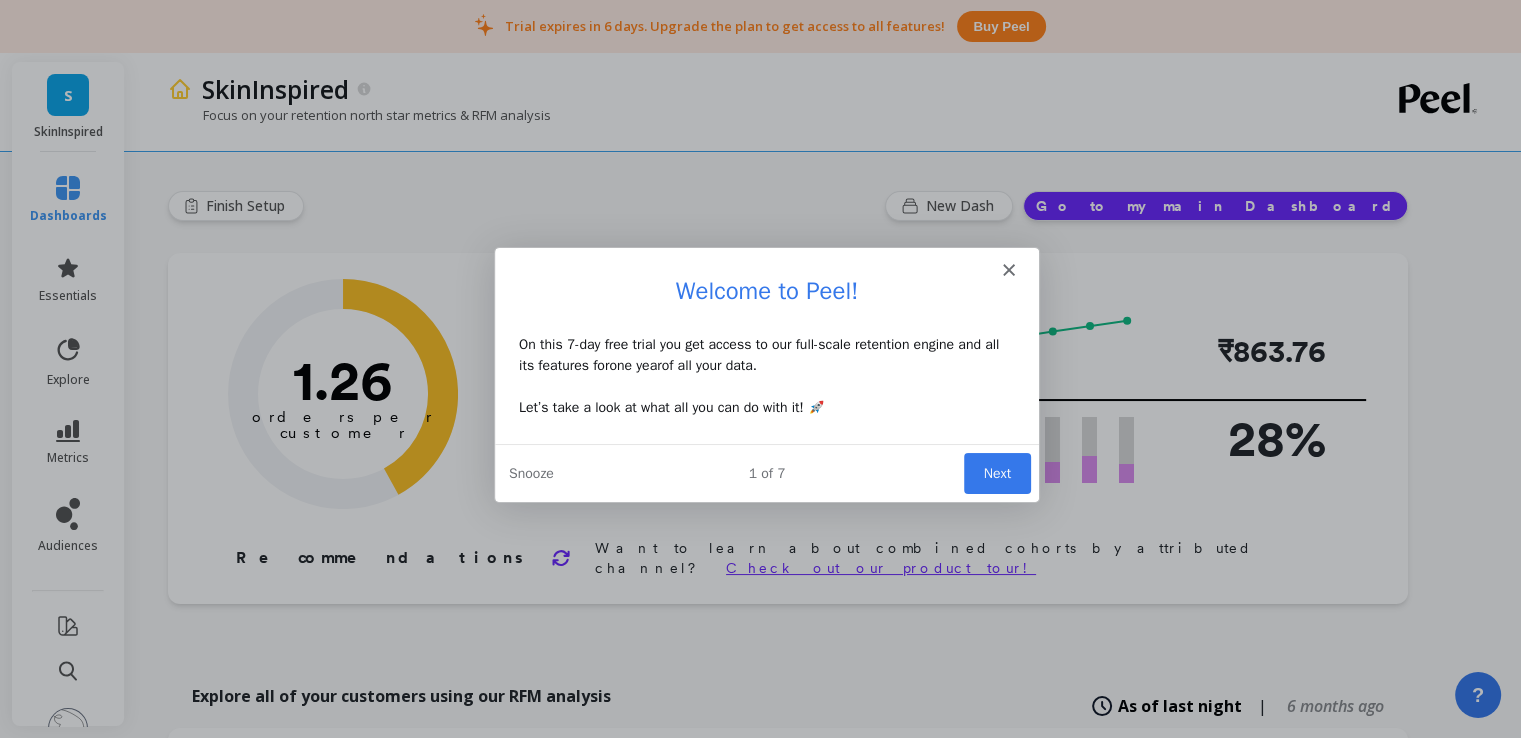 click on "Next" at bounding box center [995, 472] 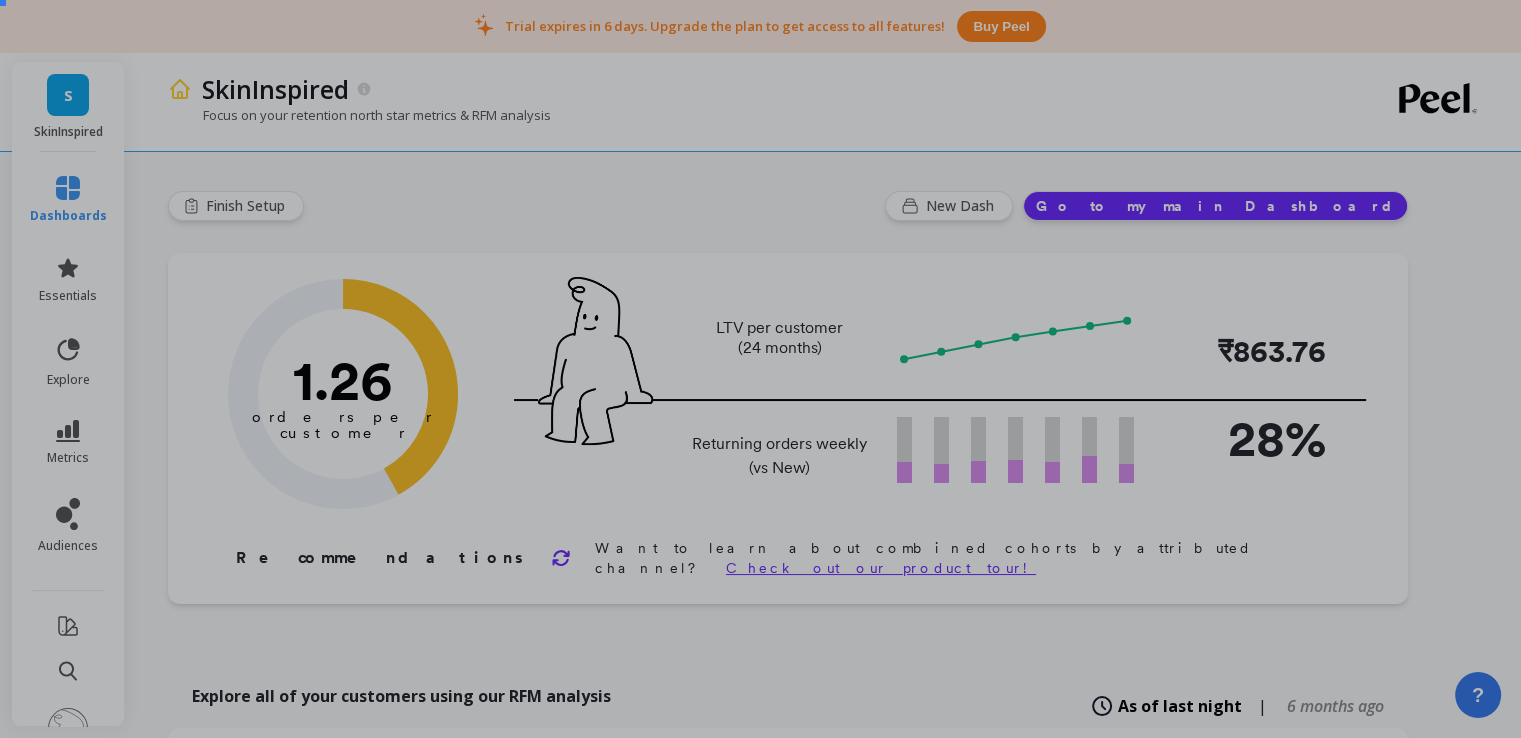 scroll, scrollTop: 0, scrollLeft: 0, axis: both 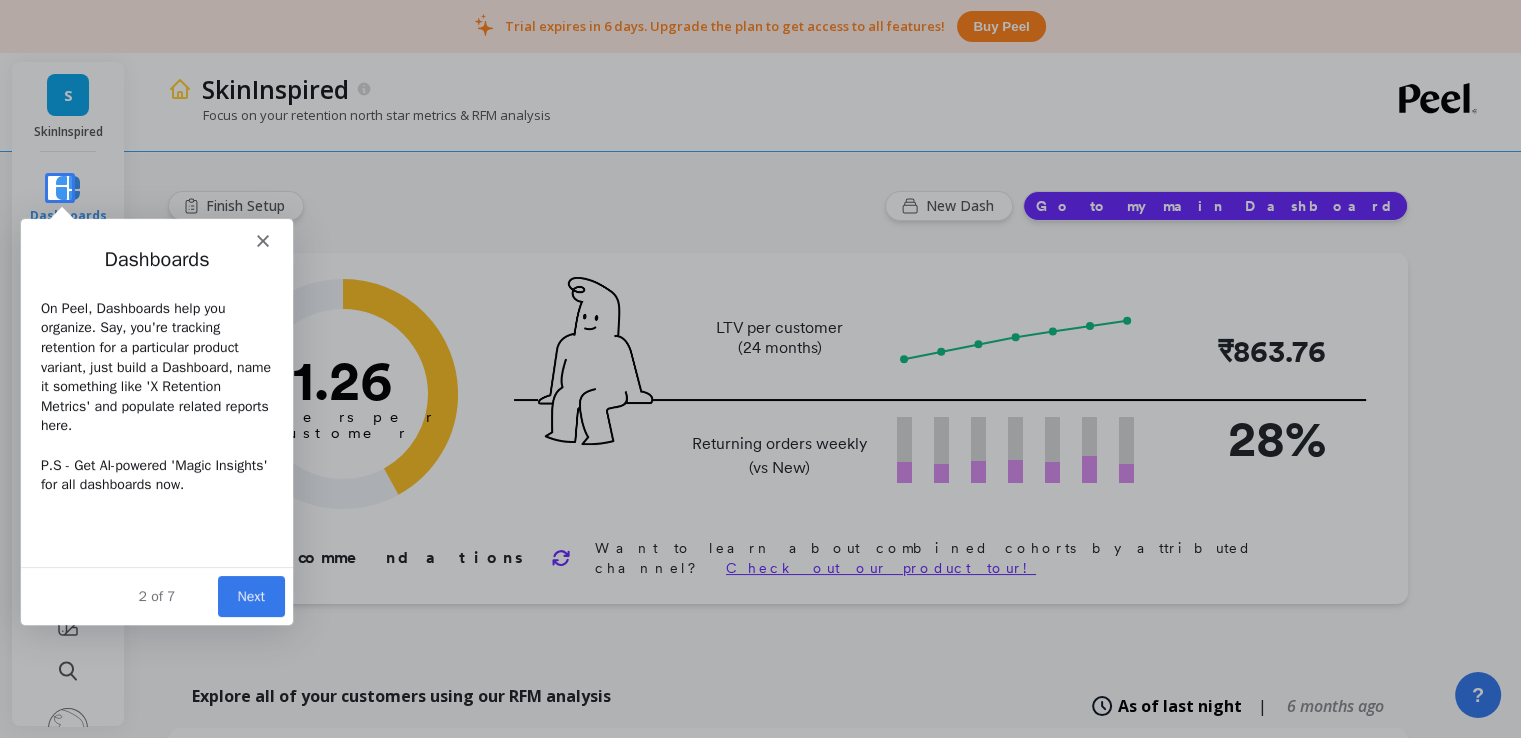 click 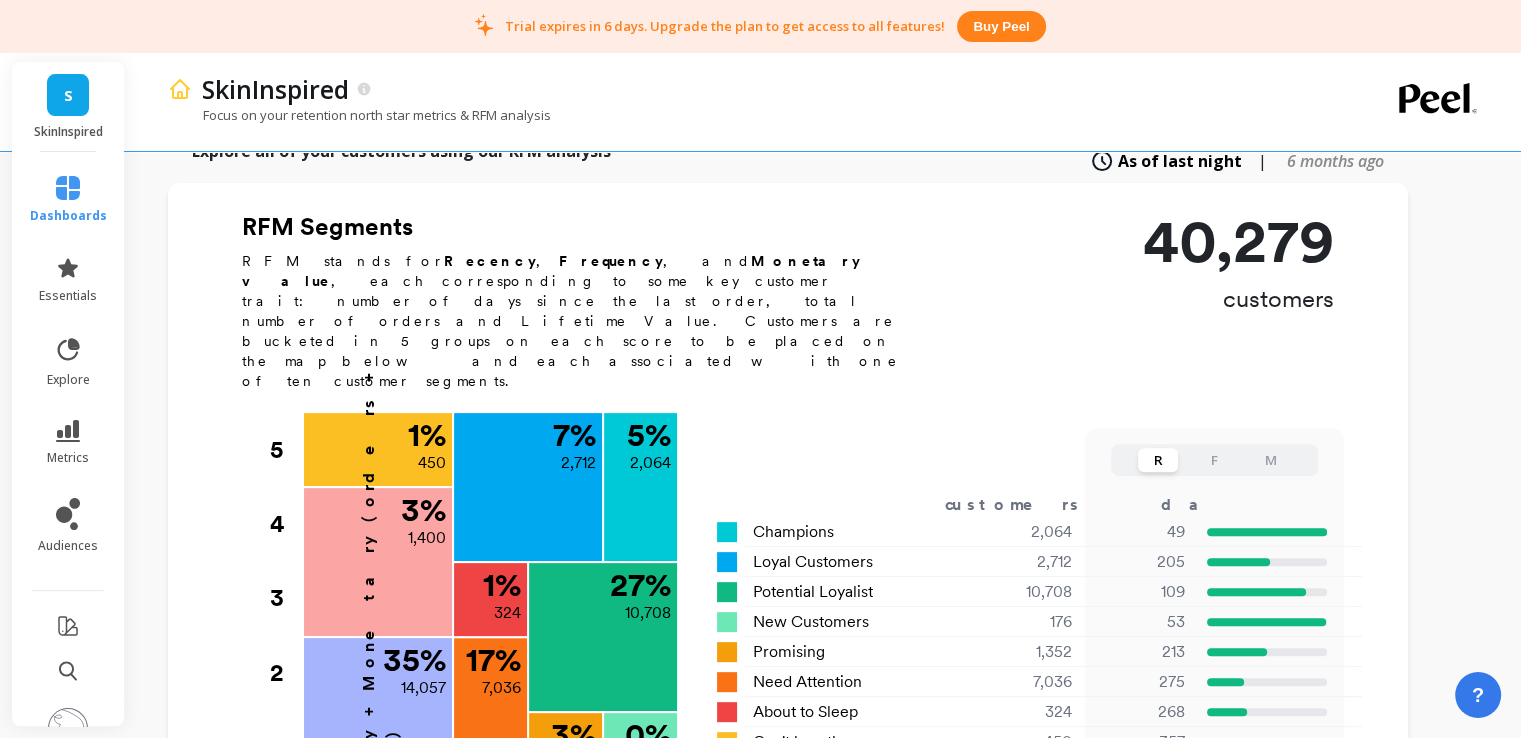 scroll, scrollTop: 0, scrollLeft: 0, axis: both 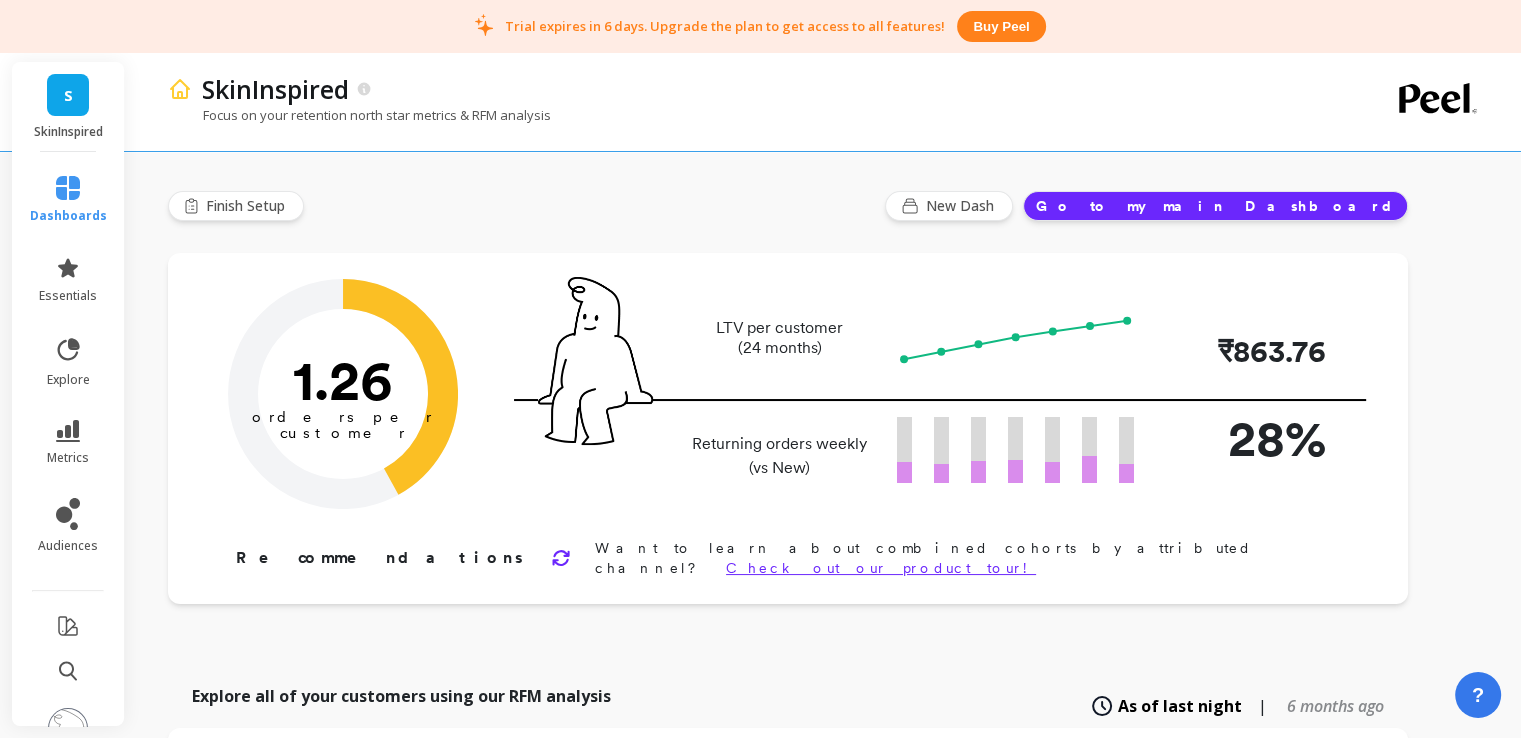 click on "Go to my main Dashboard" at bounding box center (1215, 206) 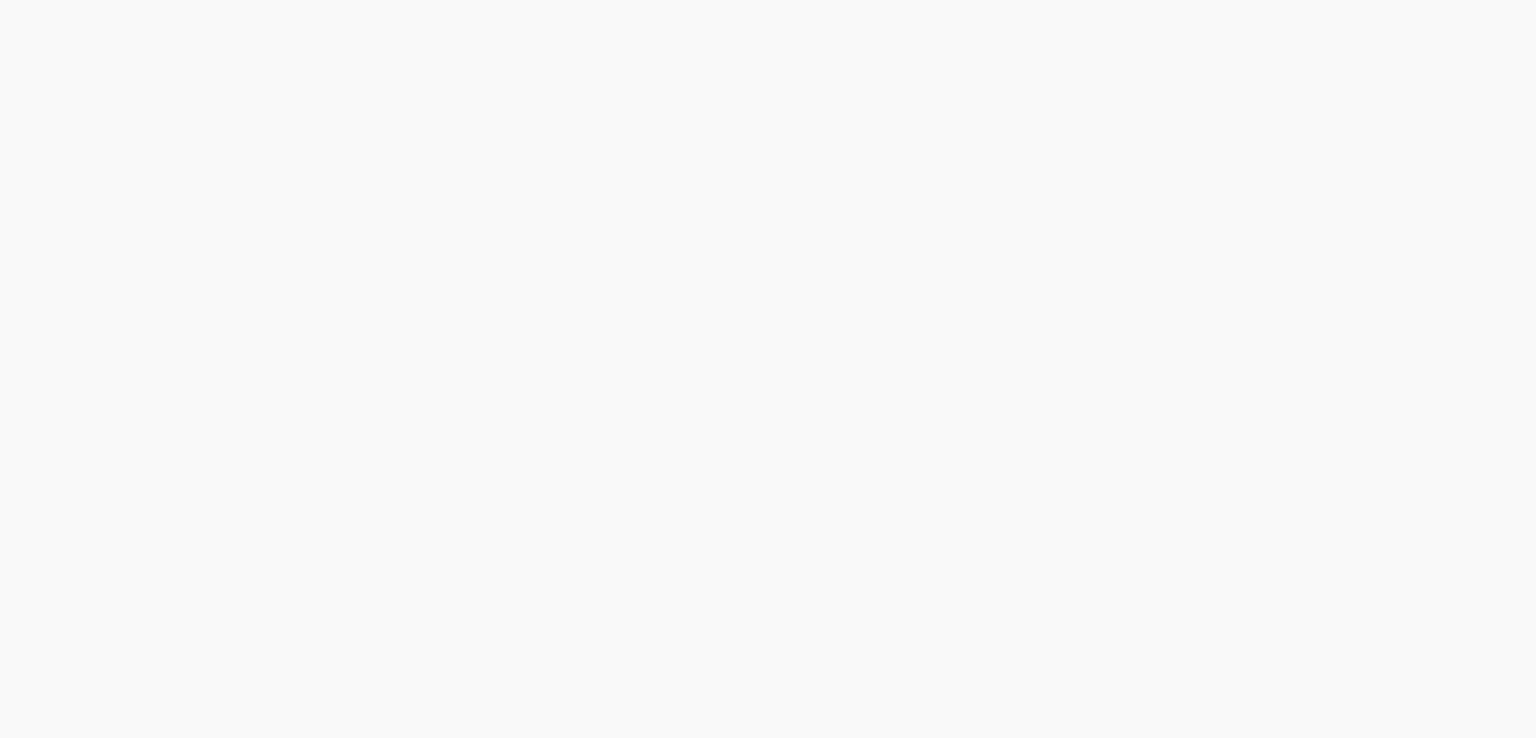 scroll, scrollTop: 0, scrollLeft: 0, axis: both 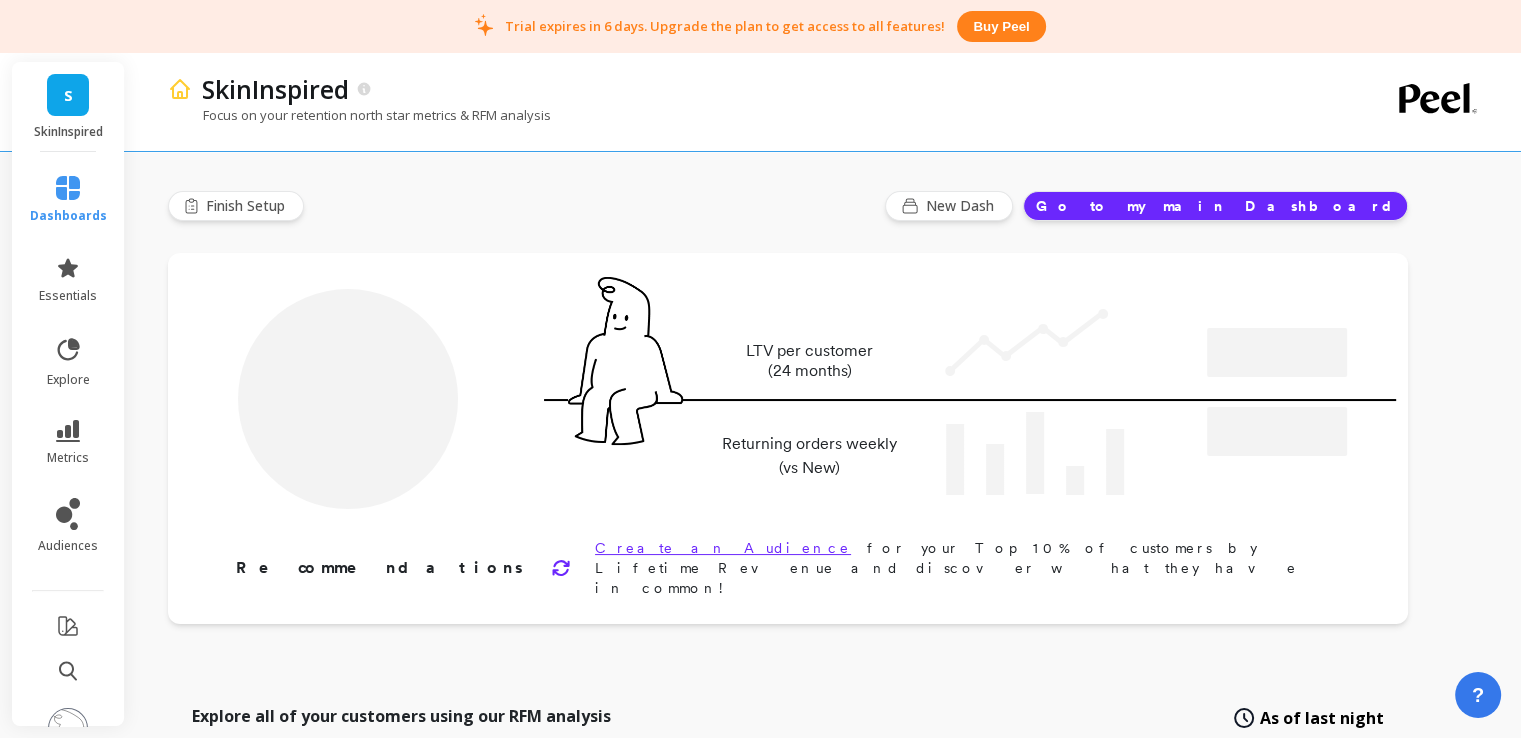type on "Champions" 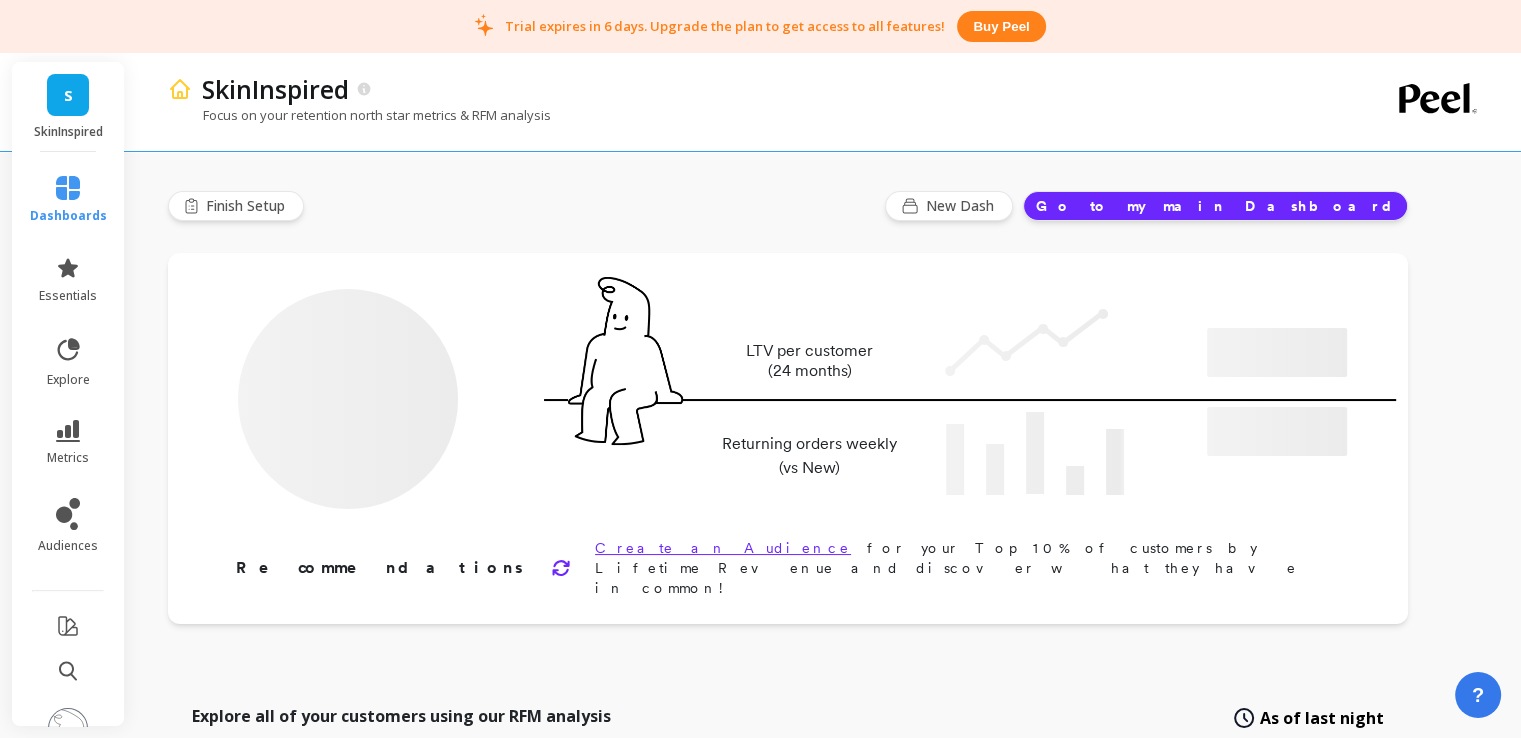 type on "2064" 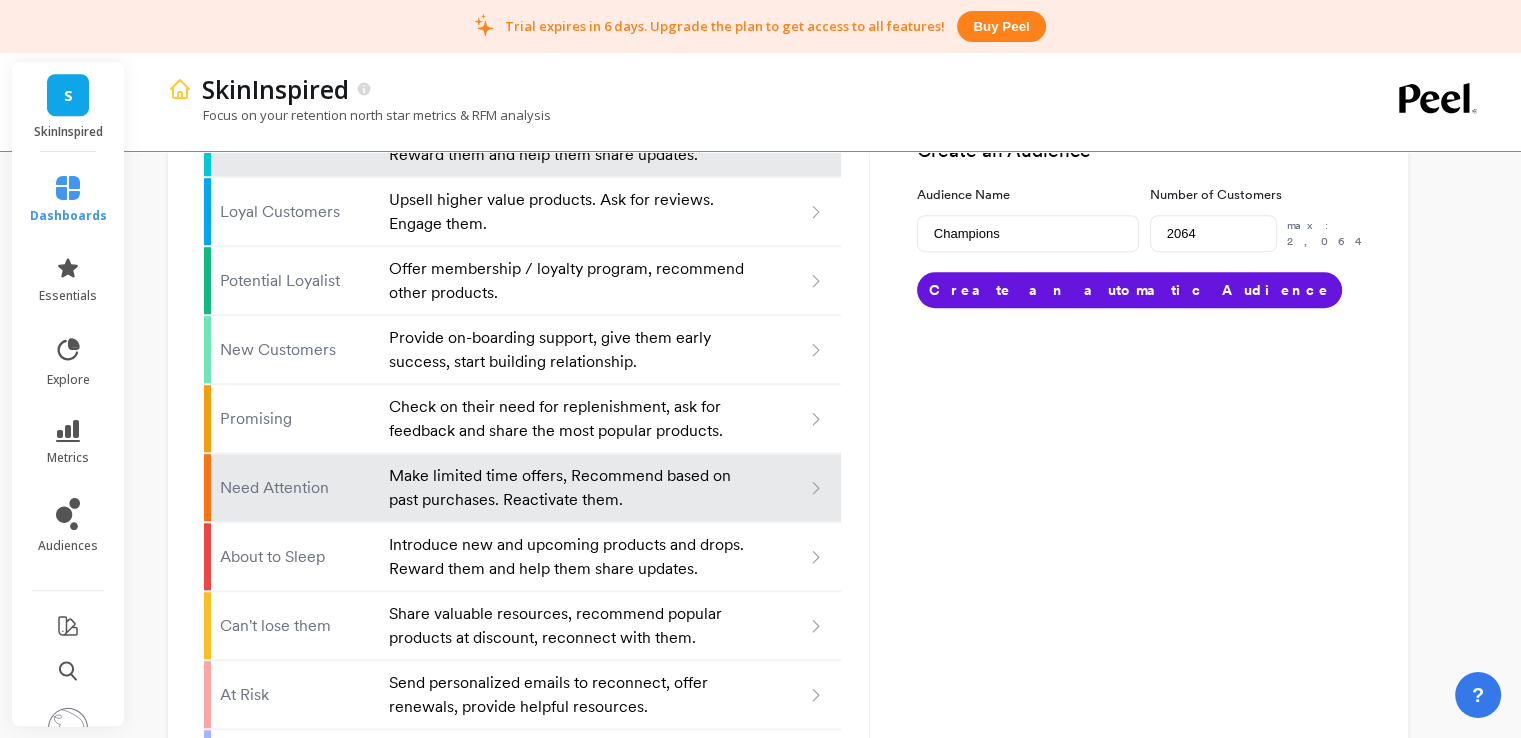 scroll, scrollTop: 1396, scrollLeft: 0, axis: vertical 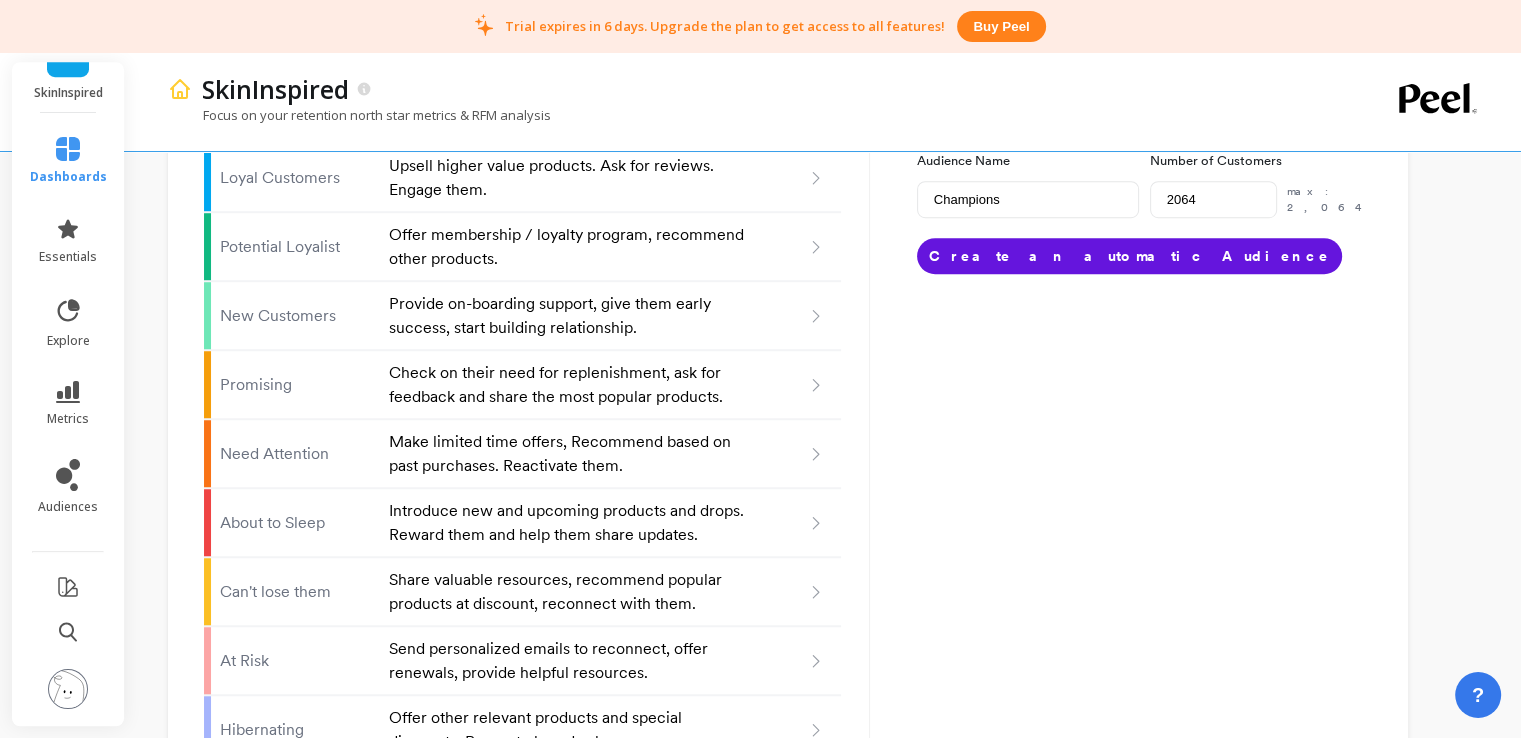click at bounding box center (68, 689) 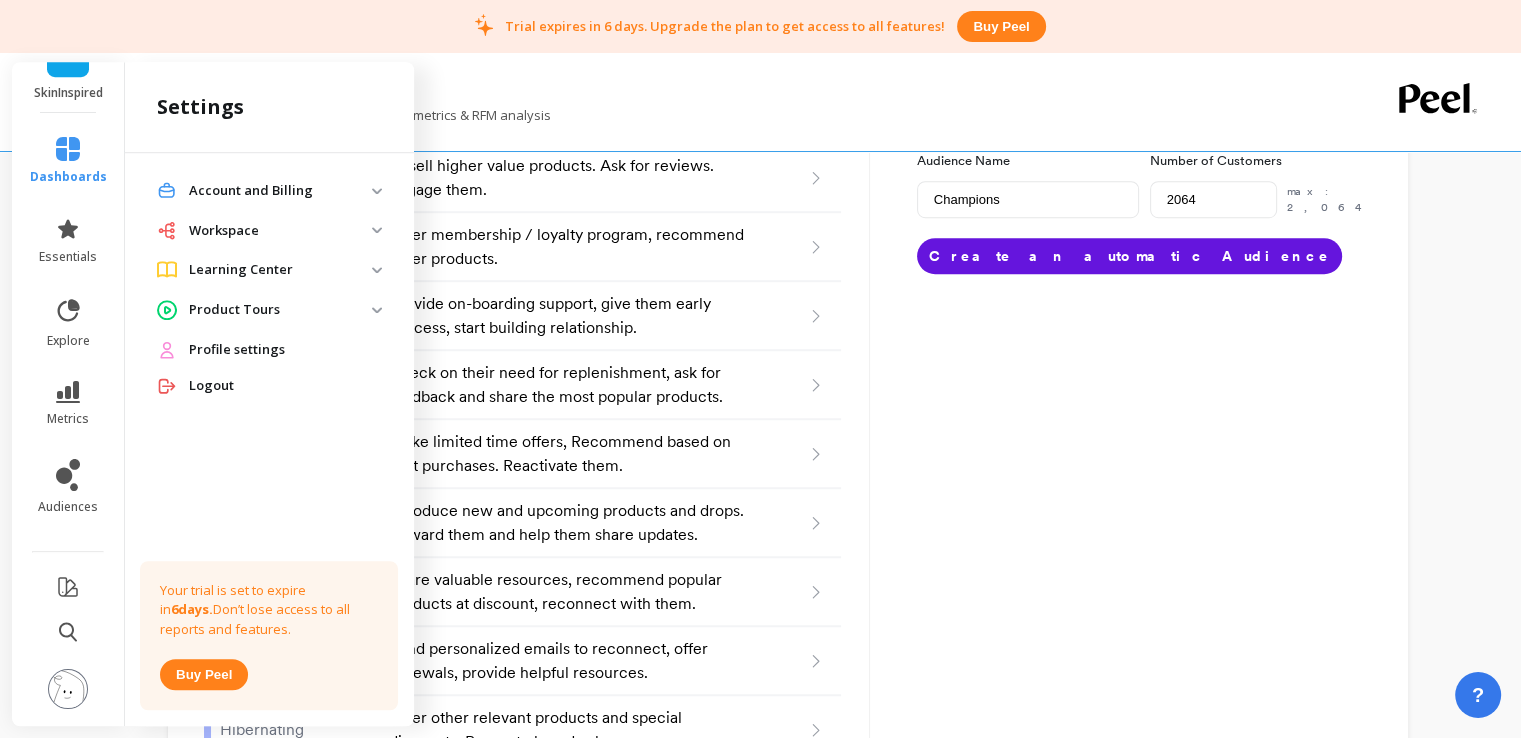 click on "Account and Billing" at bounding box center [280, 191] 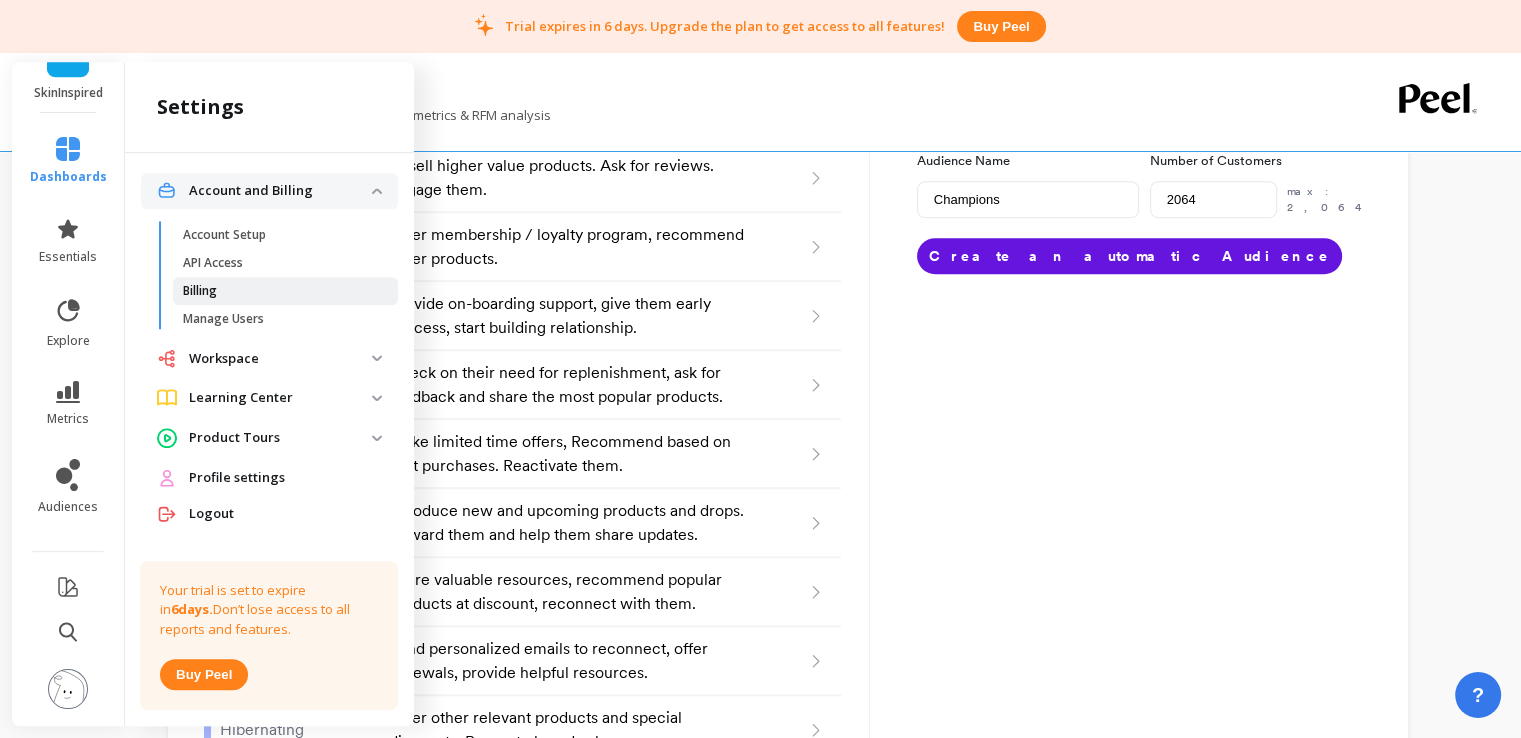 click on "Billing" at bounding box center (285, 291) 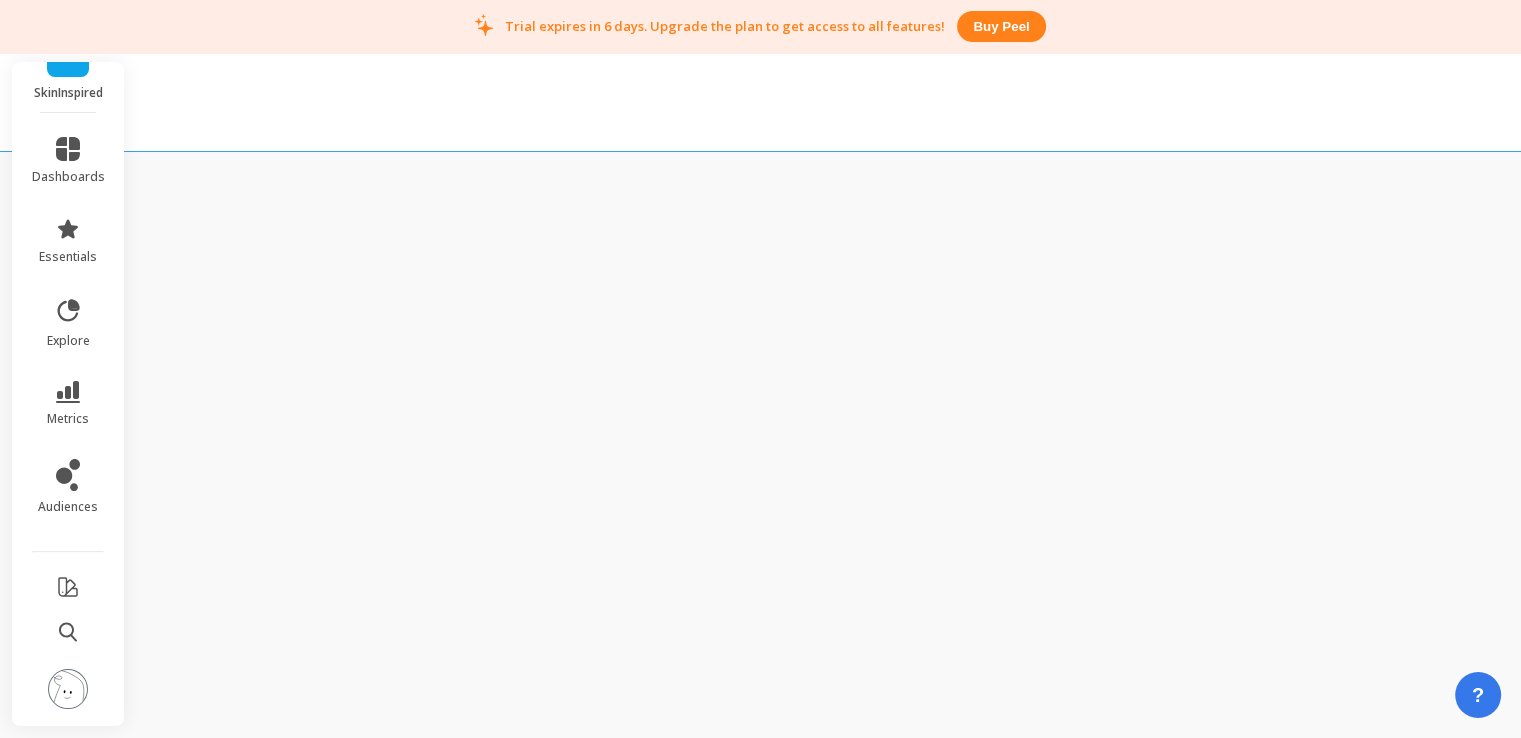 scroll, scrollTop: 0, scrollLeft: 0, axis: both 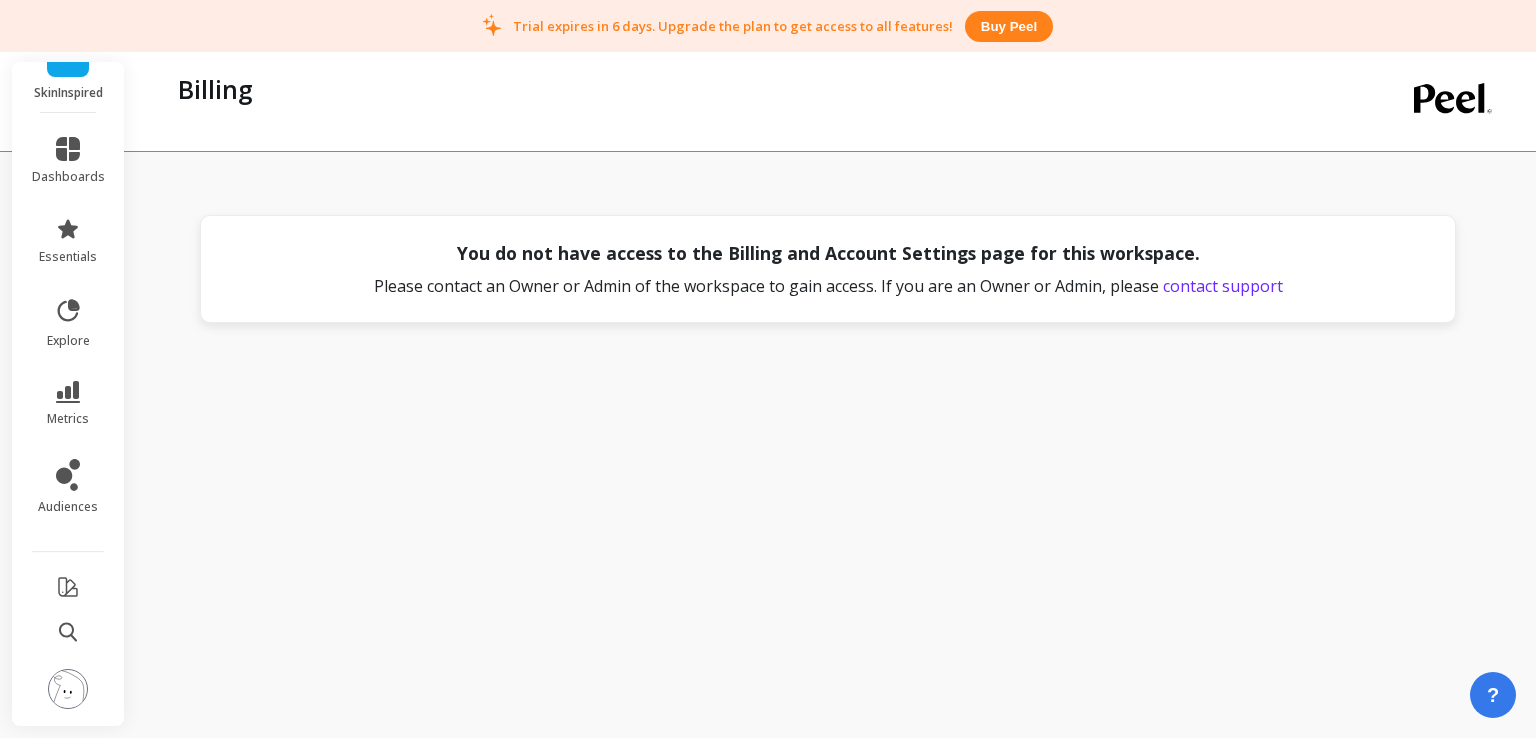 click at bounding box center (68, 690) 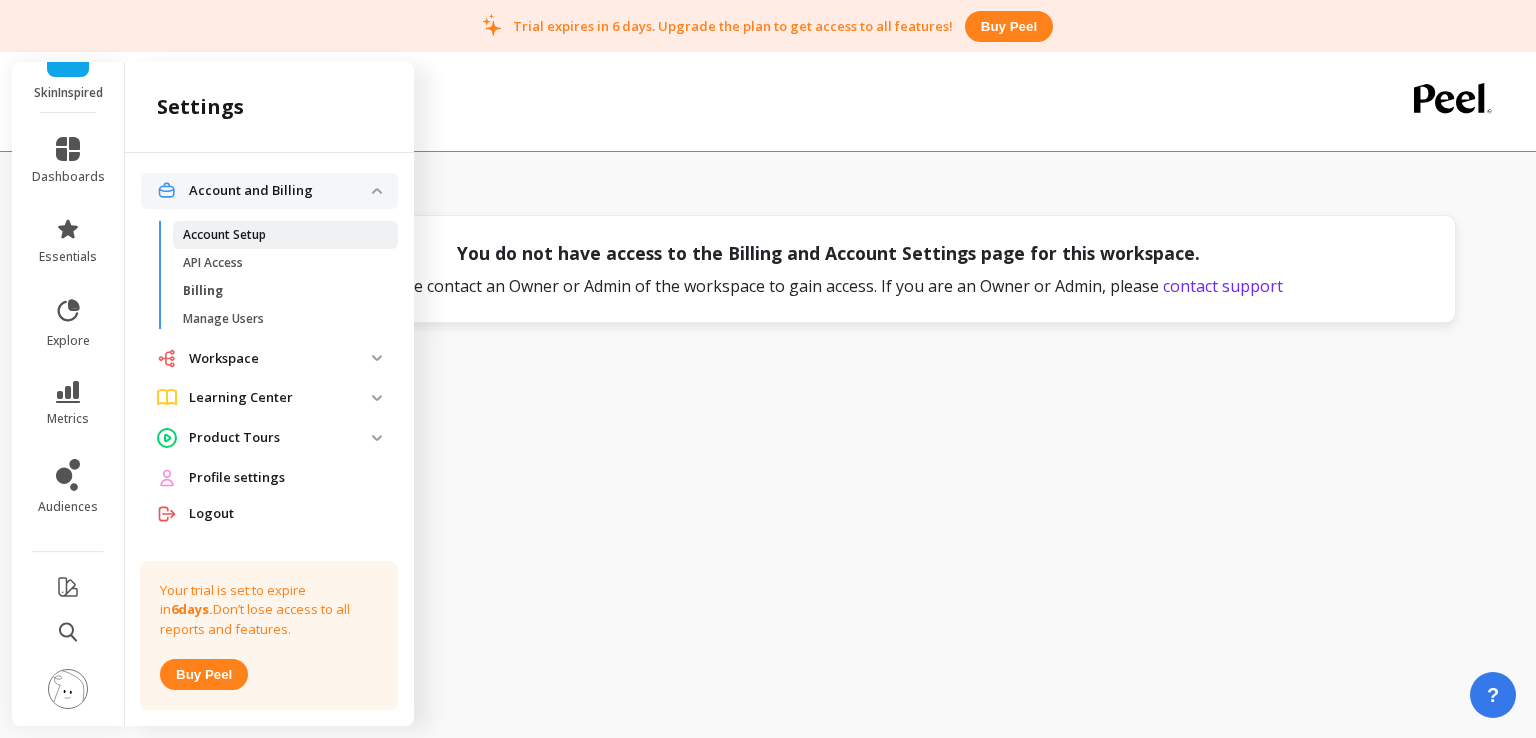 click on "Account Setup" at bounding box center (285, 235) 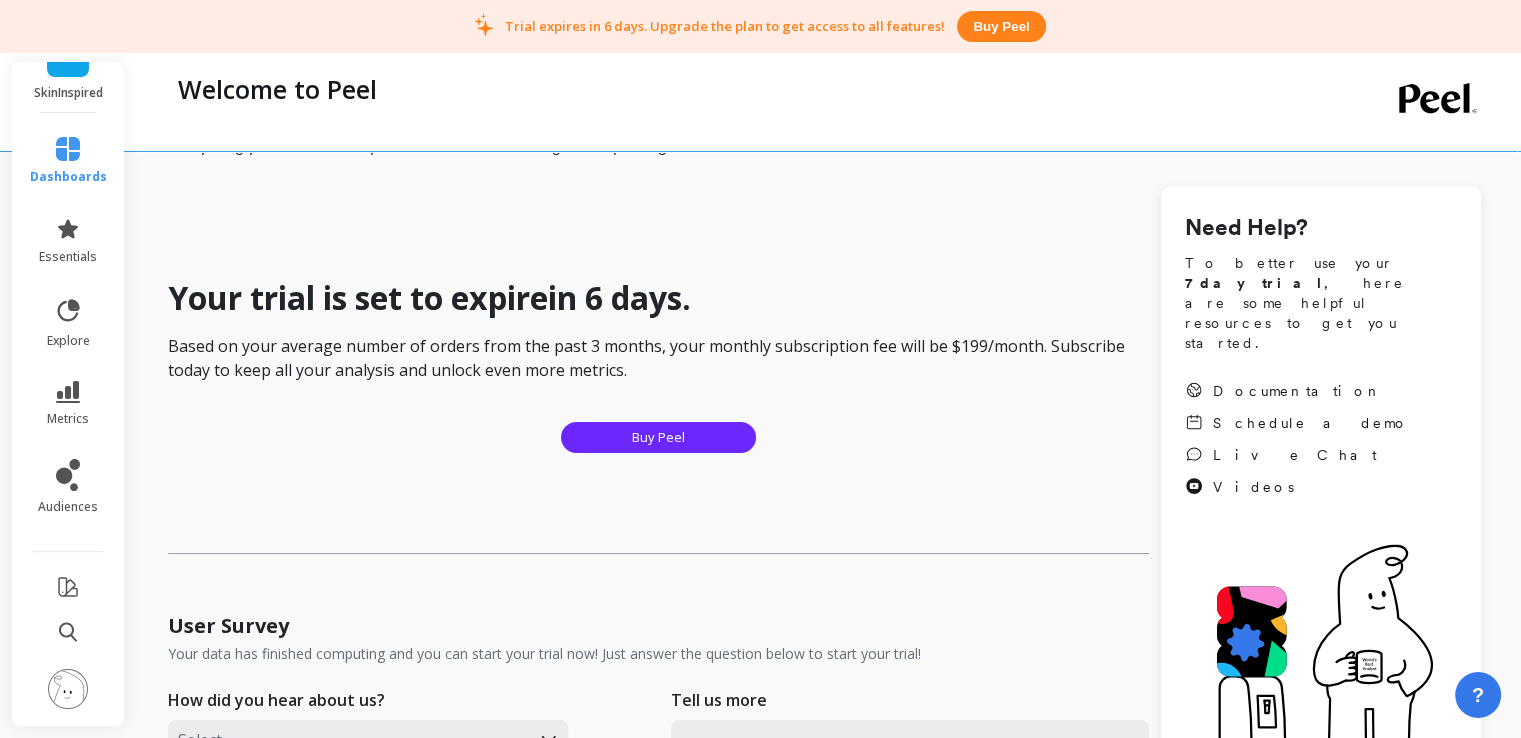 scroll, scrollTop: 0, scrollLeft: 0, axis: both 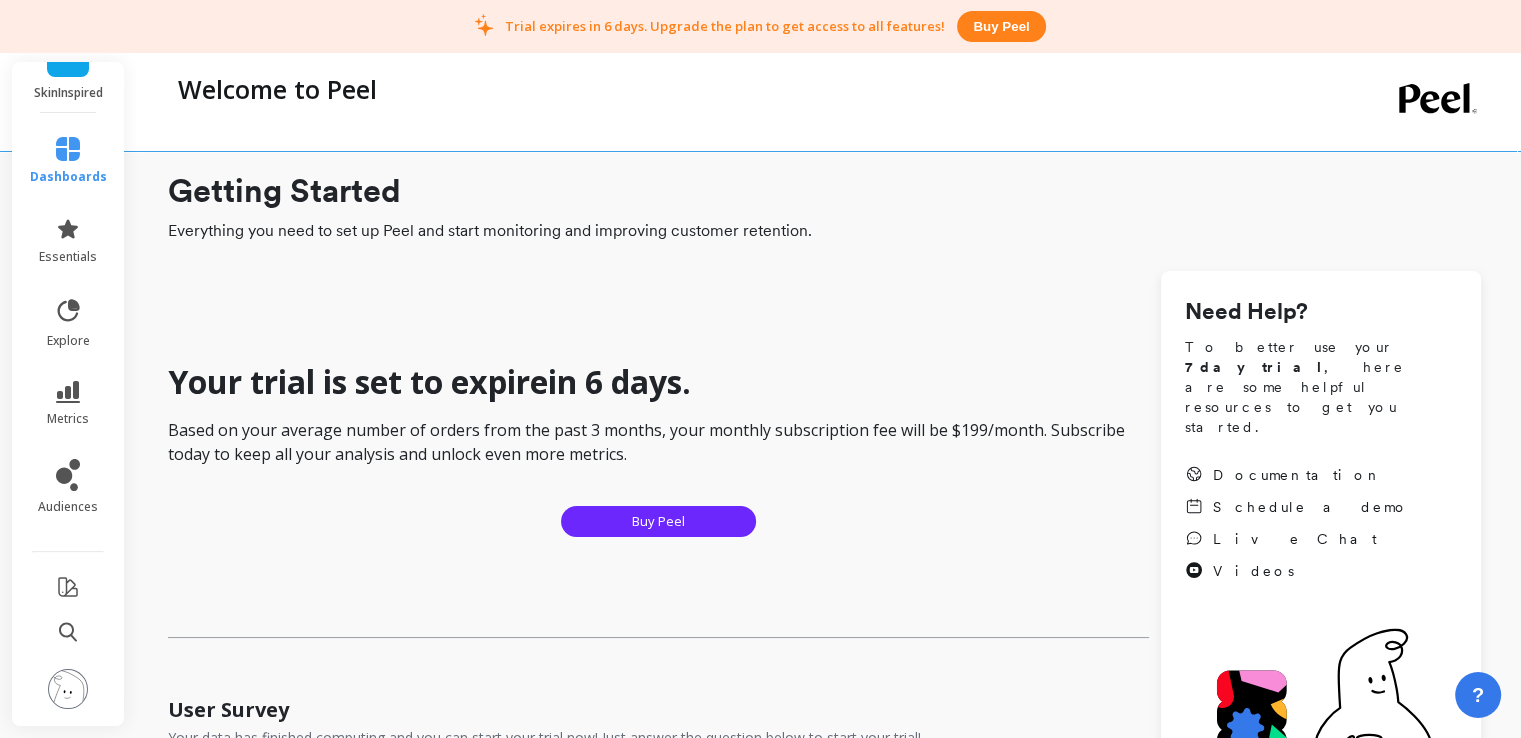 click on "SkinInspired" at bounding box center [68, 93] 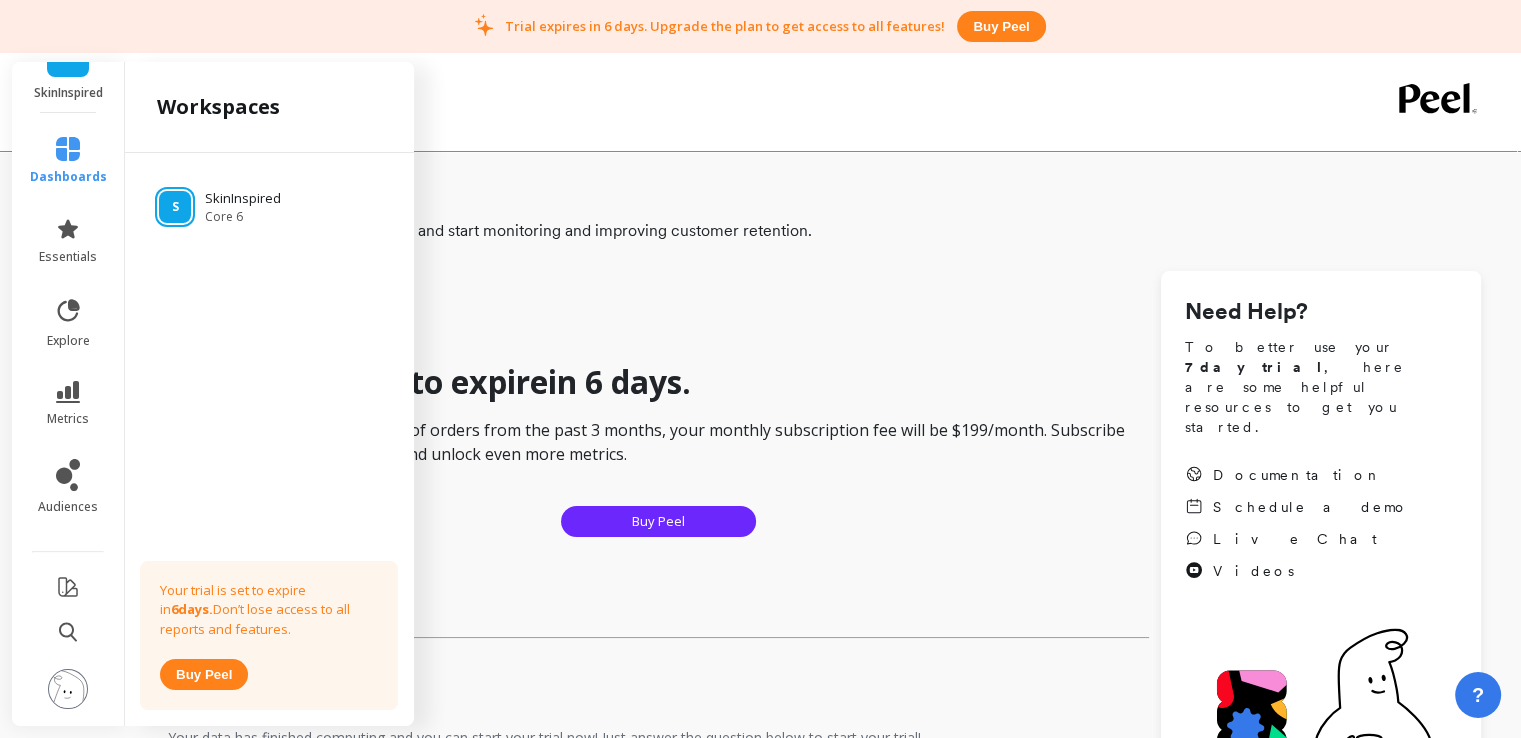 click at bounding box center (68, 689) 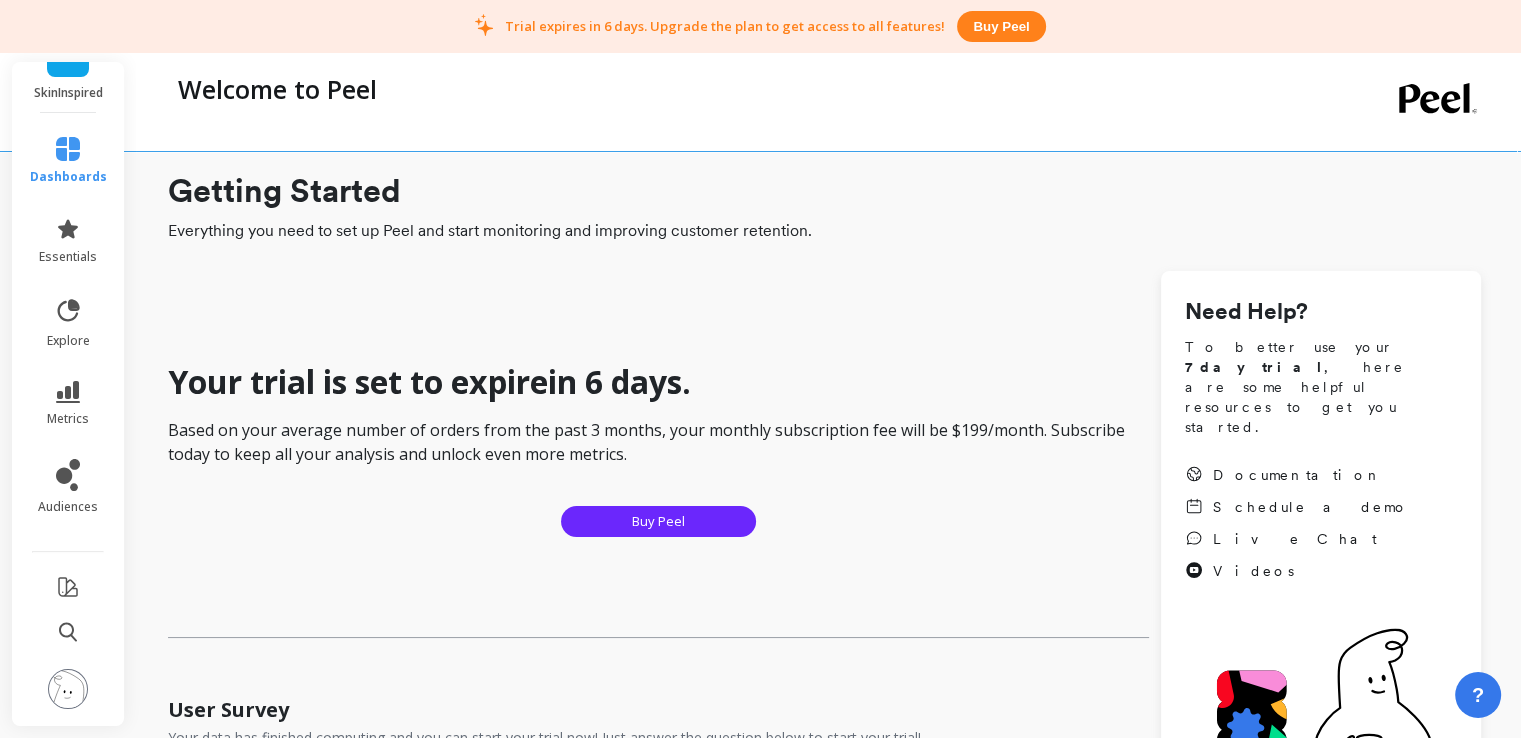 click on "Getting Started Everything you need to set up Peel and start monitoring and improving customer retention. Your trial is set to expire in 6 days . Based on your average number of orders from the past 3 months, your monthly subscription fee will be $ 199 /month. Subscribe today to keep all your analysis and unlock even more metrics. Buy Peel User Survey Your data has finished computing and you can start your trial now! Just answer the question below to start your trial! How did you hear about us? Select Tell us more Save Connect multiple datasources We're currently connected to 1 data sources Connected datasources SkinInspired An ecommerce platform that allows anyone to easily sell online, at a retail location, and everywhere in between. Add a new datasource Revenue Connecting these sources will add revenue focused metrics to Peel. Amazon Seller Central Seller Central is the portal for accessing your Amazon seller account. Connect Shopify Connect Ad Spend Amazon Ads Connect Facebook Ads Connect" at bounding box center [824, 984] 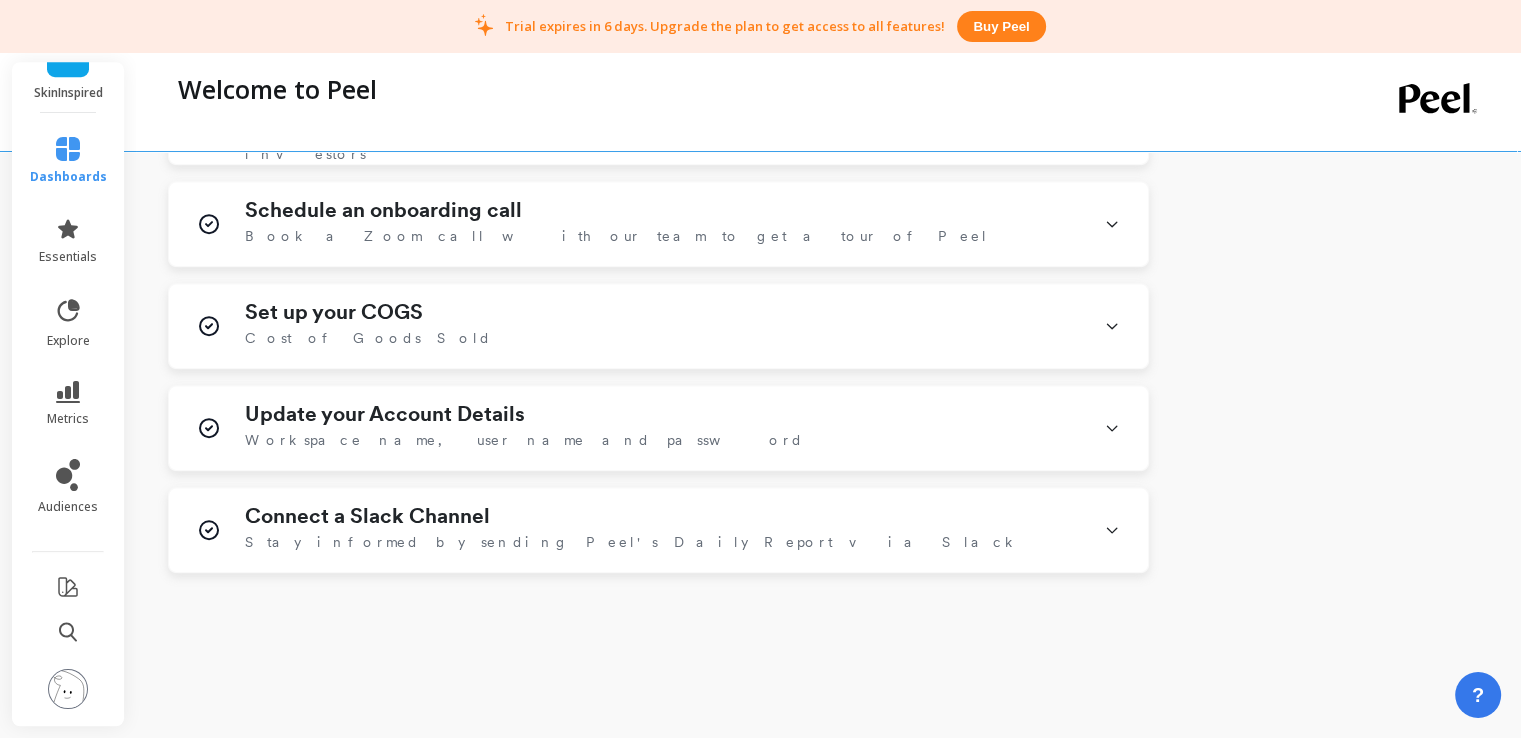 scroll, scrollTop: 1088, scrollLeft: 0, axis: vertical 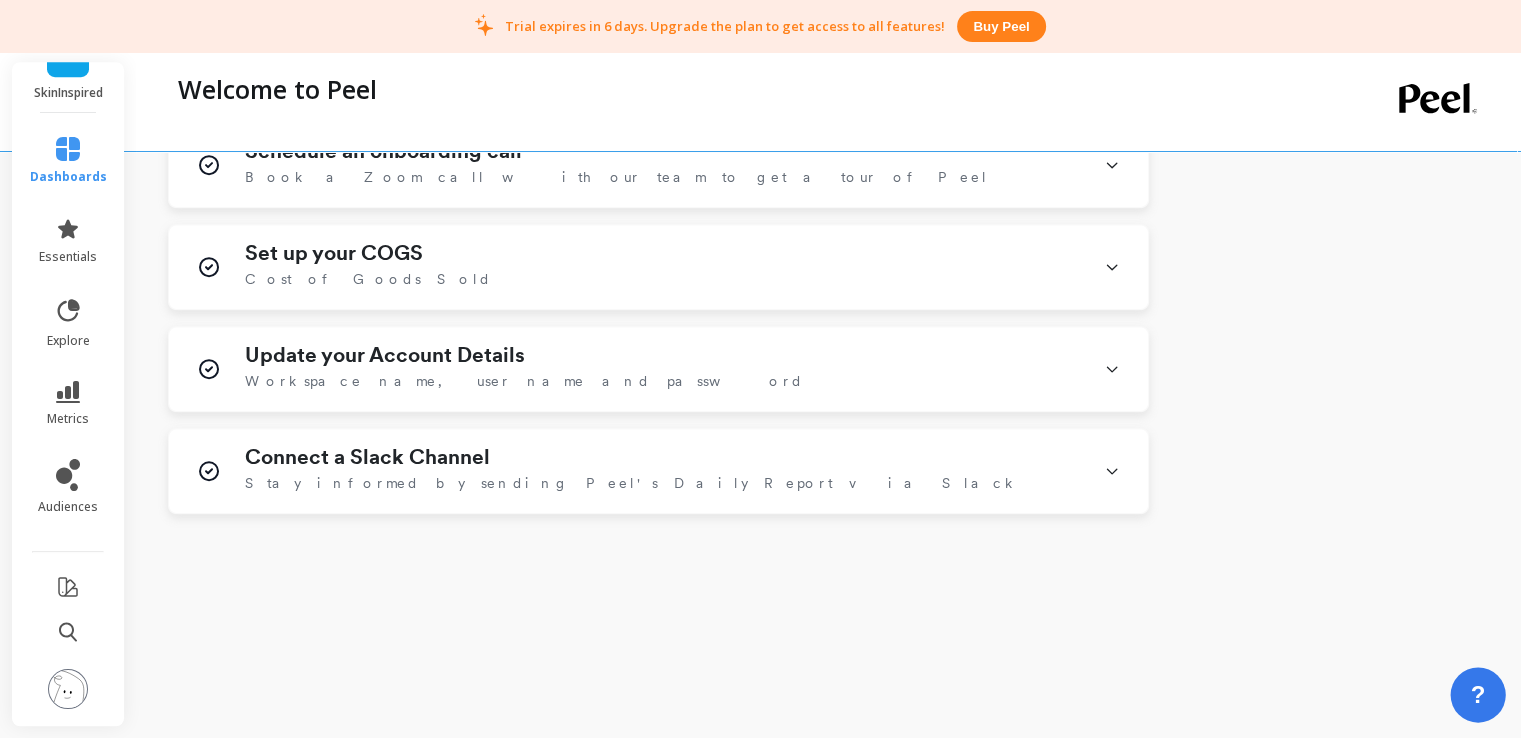 click on "?" at bounding box center [1477, 694] 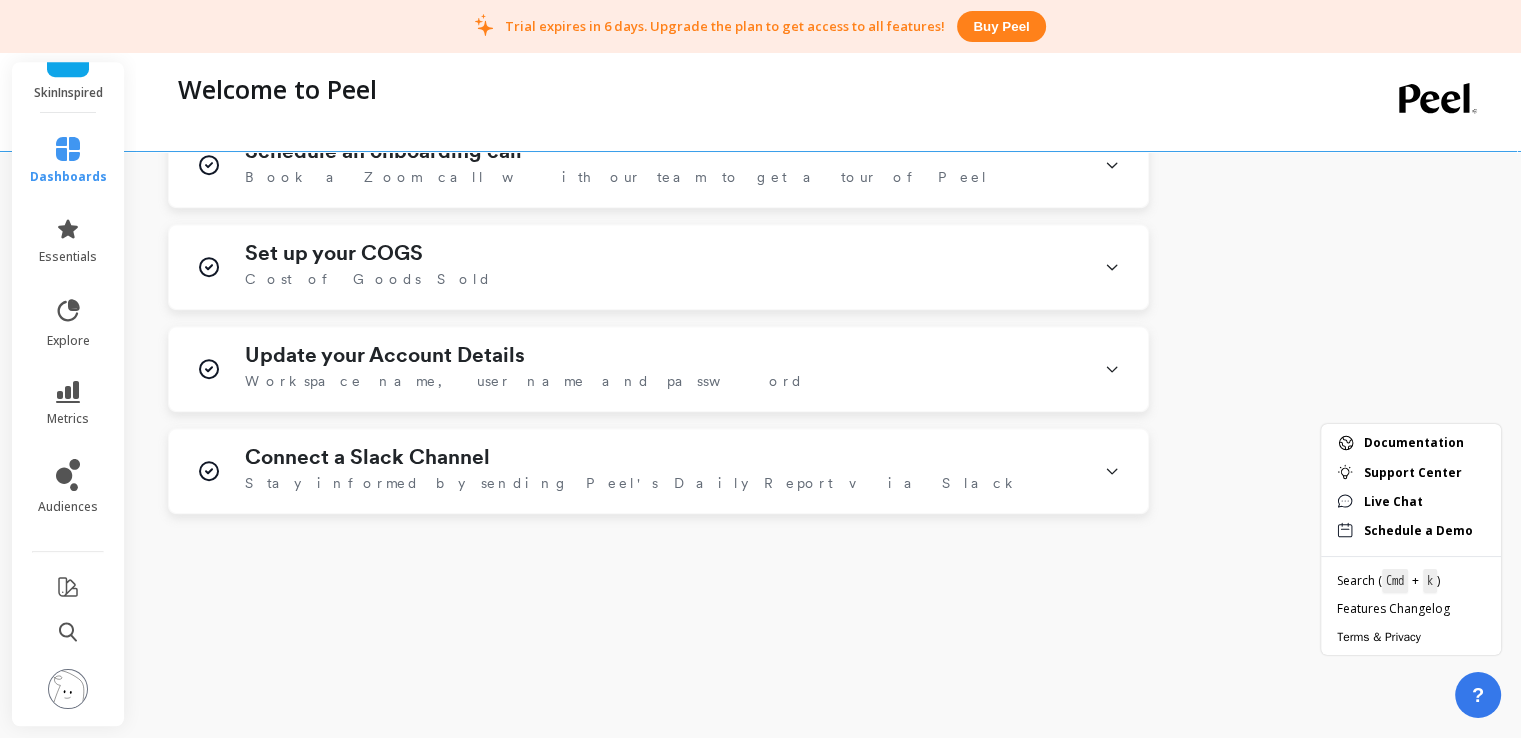 click at bounding box center (68, 690) 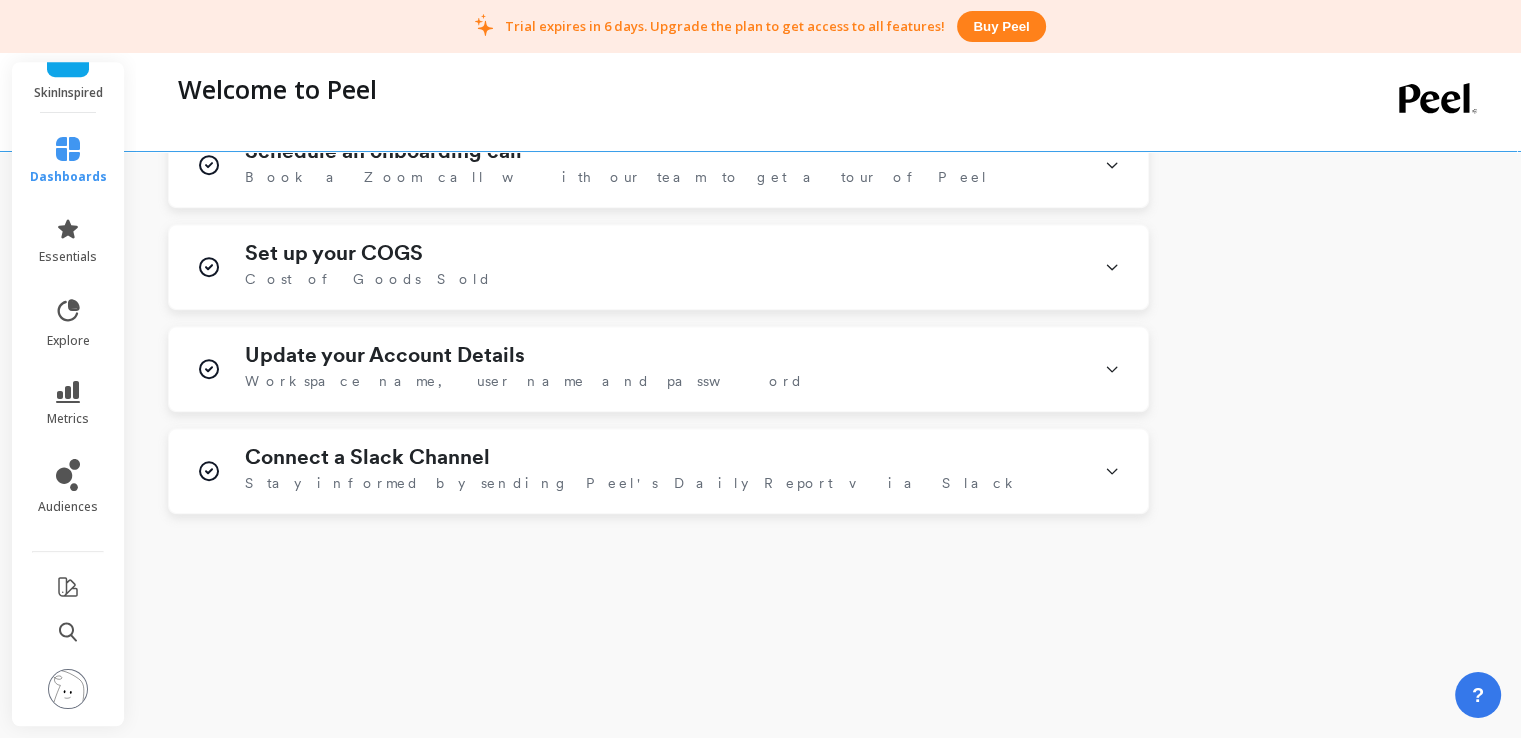click at bounding box center (68, 689) 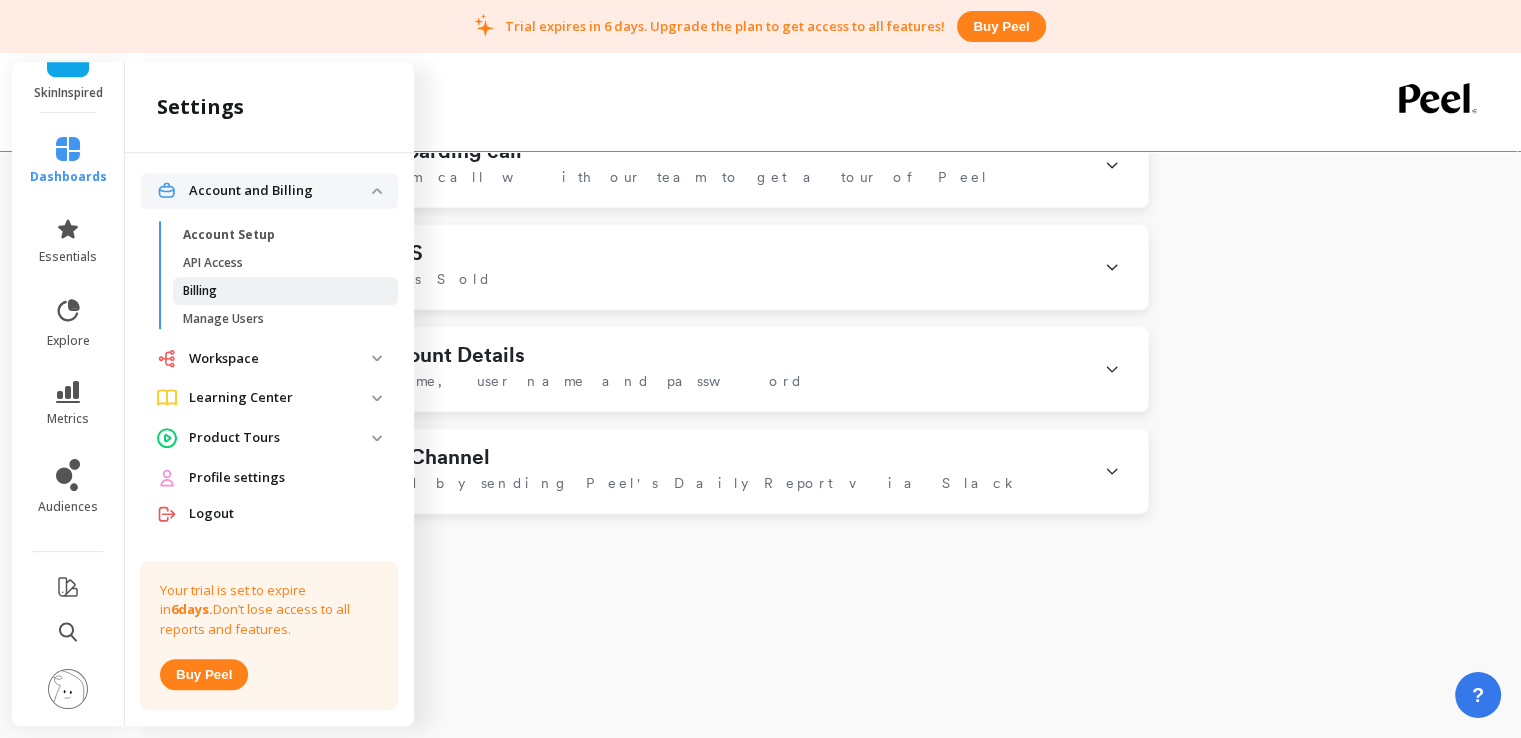 click on "Billing" at bounding box center [278, 291] 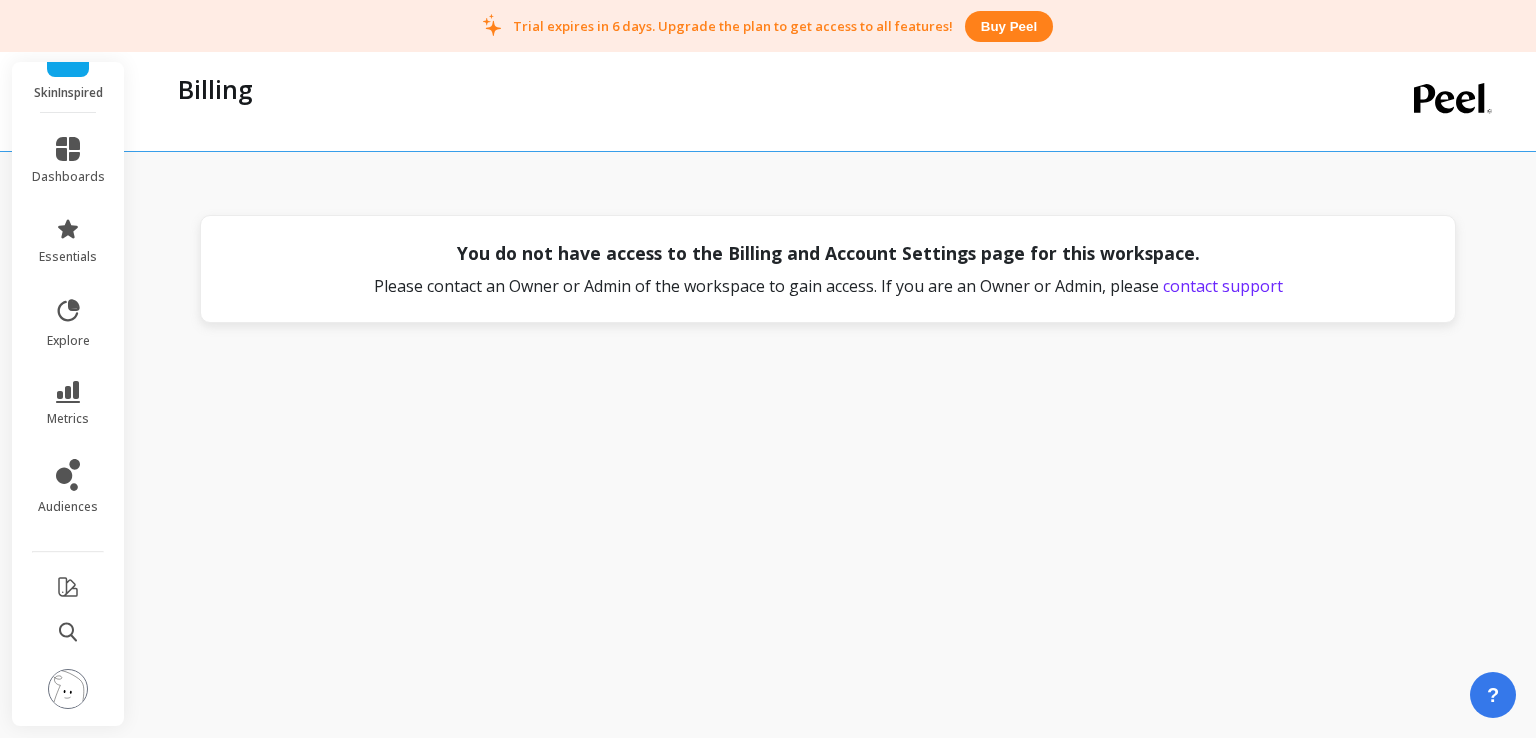click at bounding box center (68, 689) 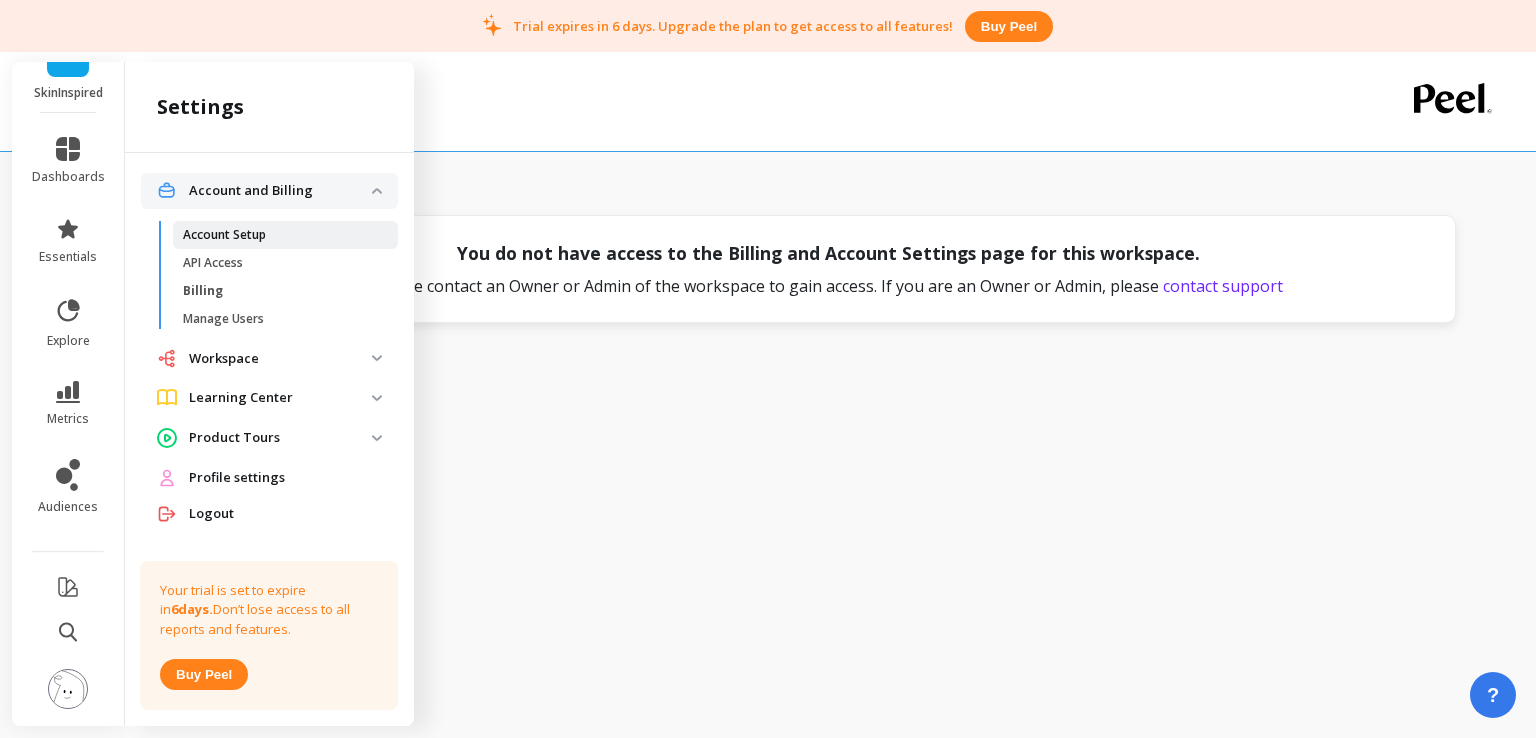 click on "Account Setup" at bounding box center (224, 235) 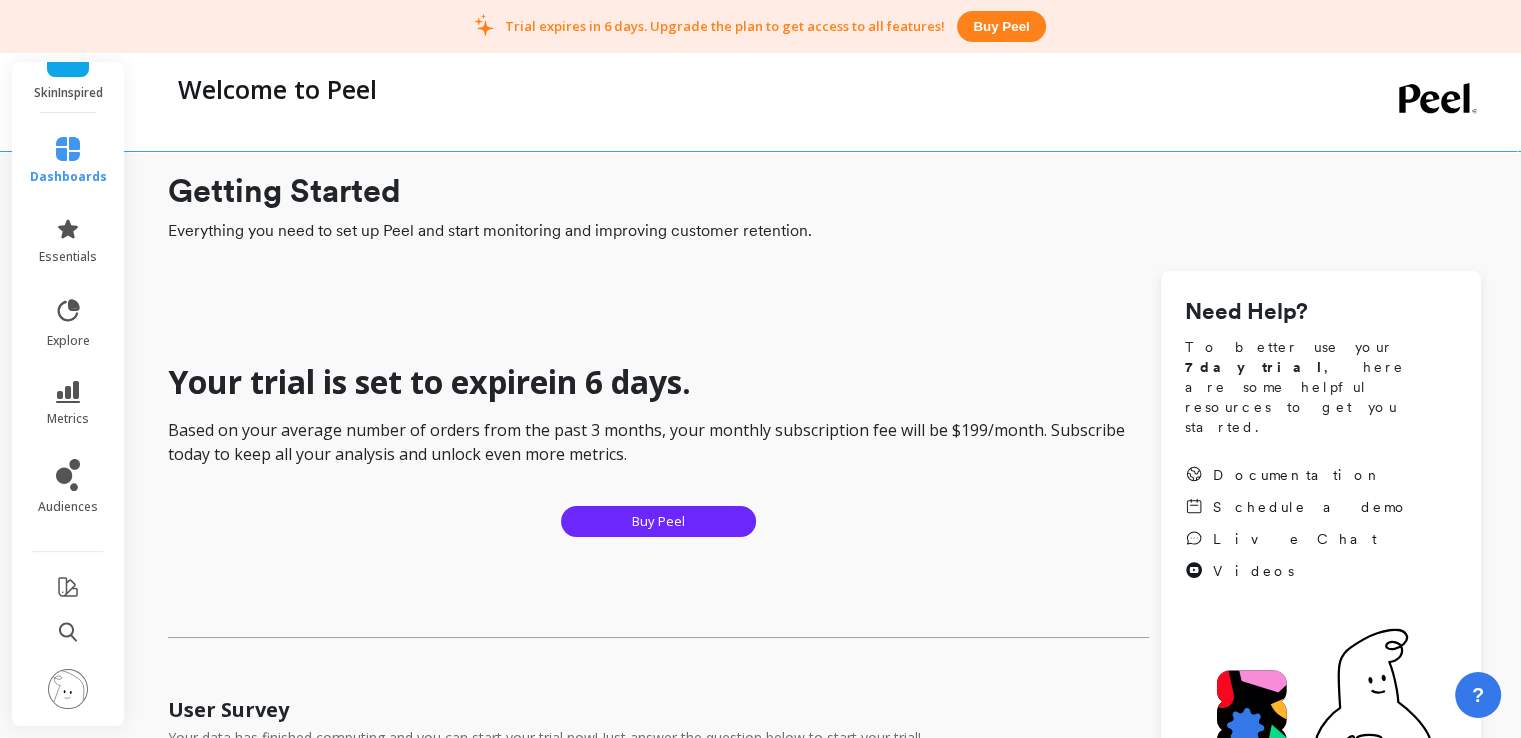 click on "essentials" at bounding box center [68, 241] 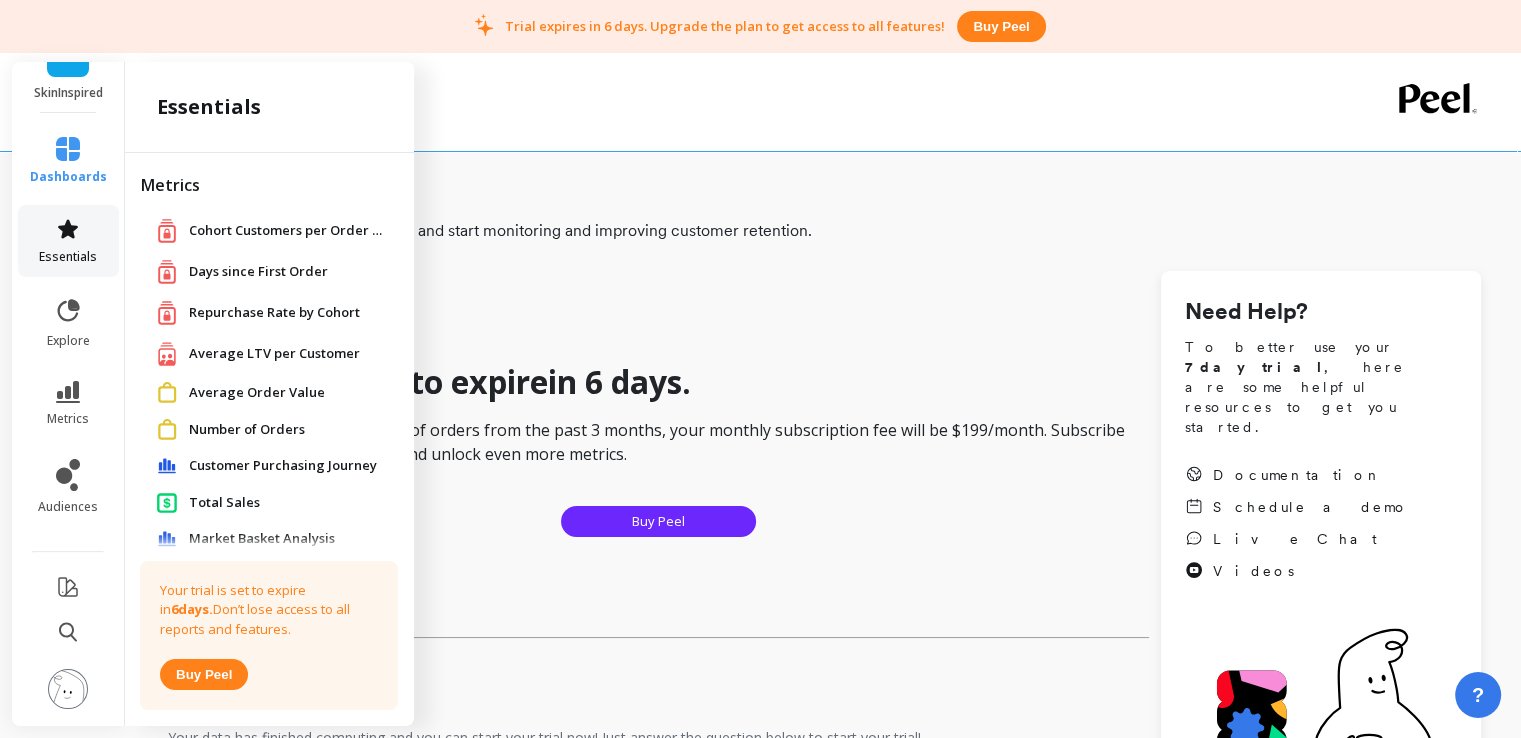 click on "essentials" at bounding box center (68, 241) 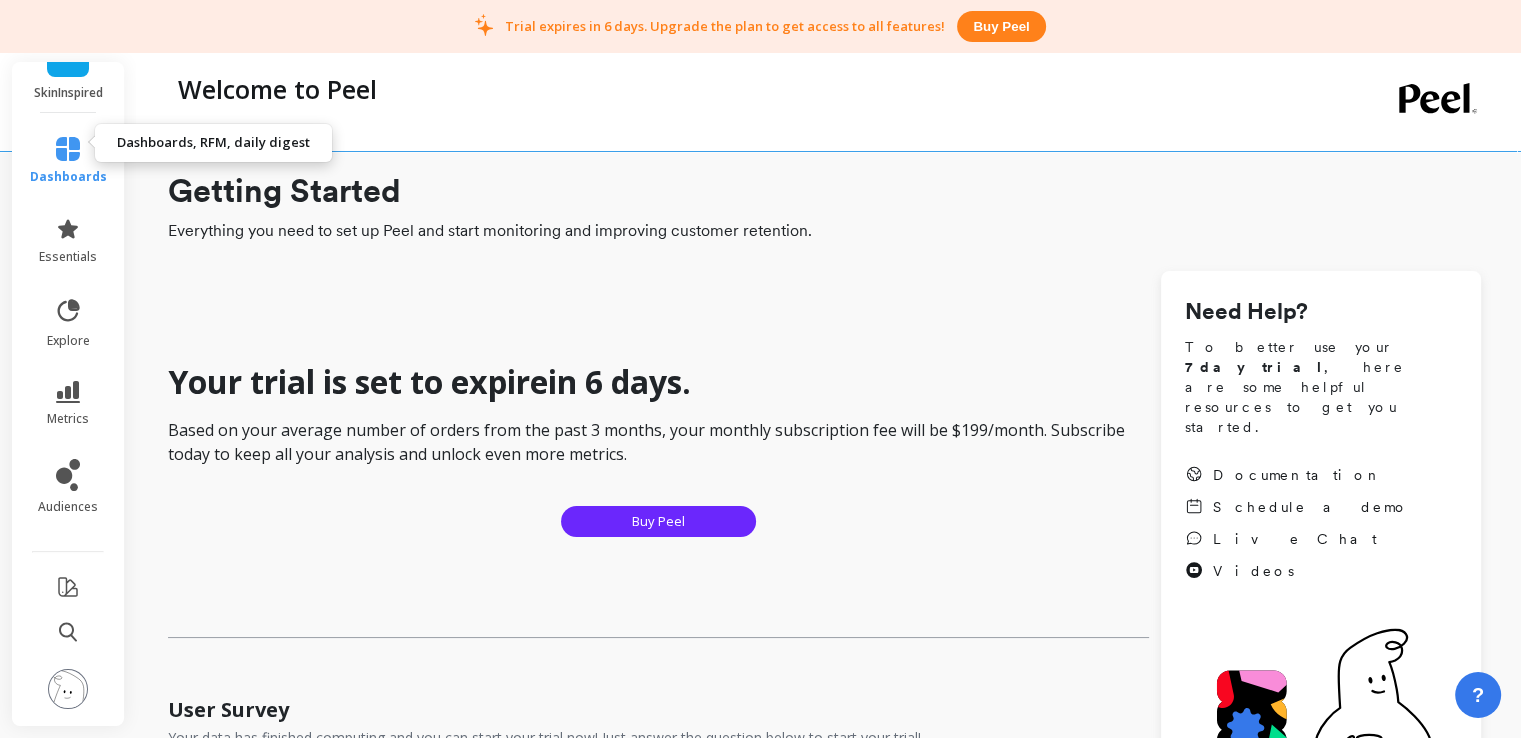 click on "dashboards" at bounding box center [68, 161] 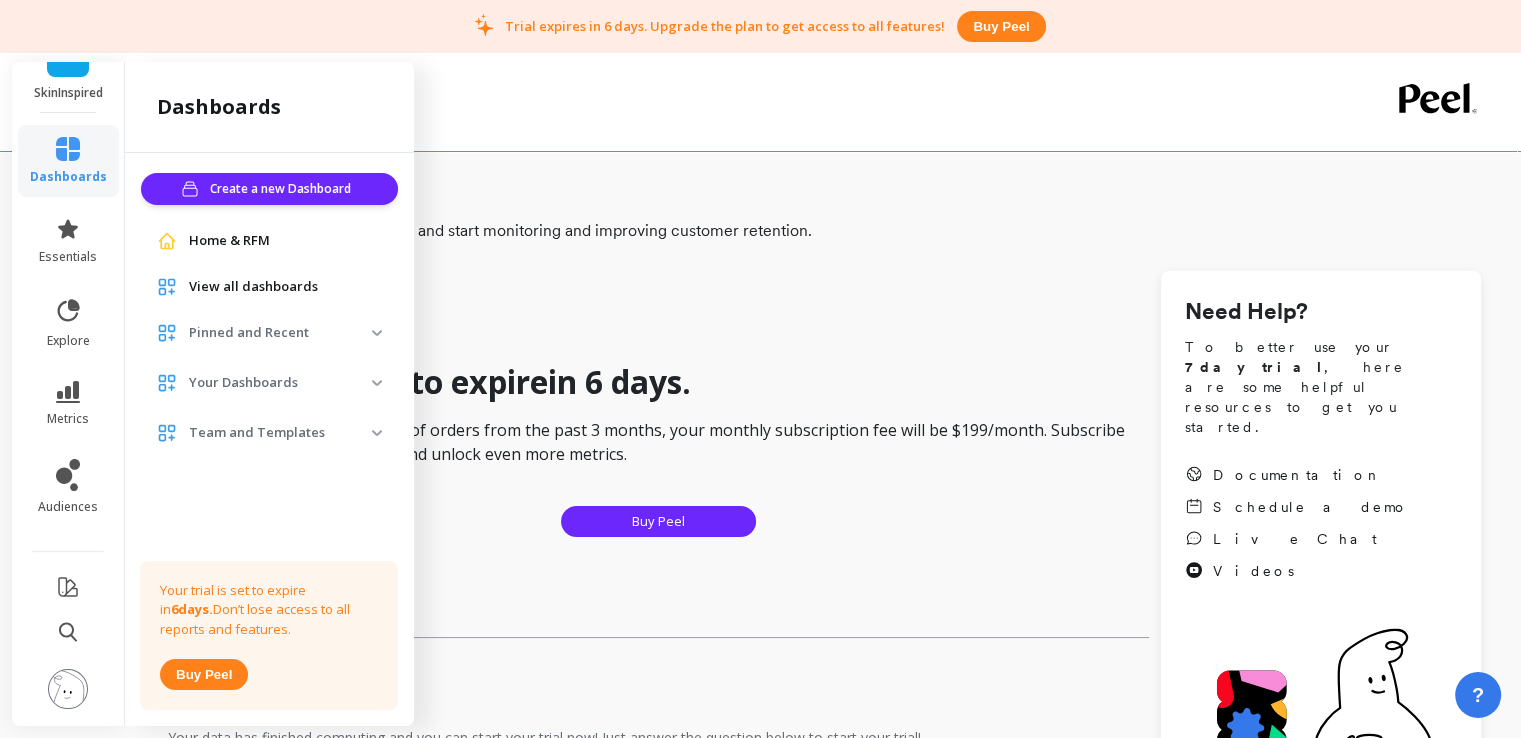 click on "View all dashboards" at bounding box center (253, 287) 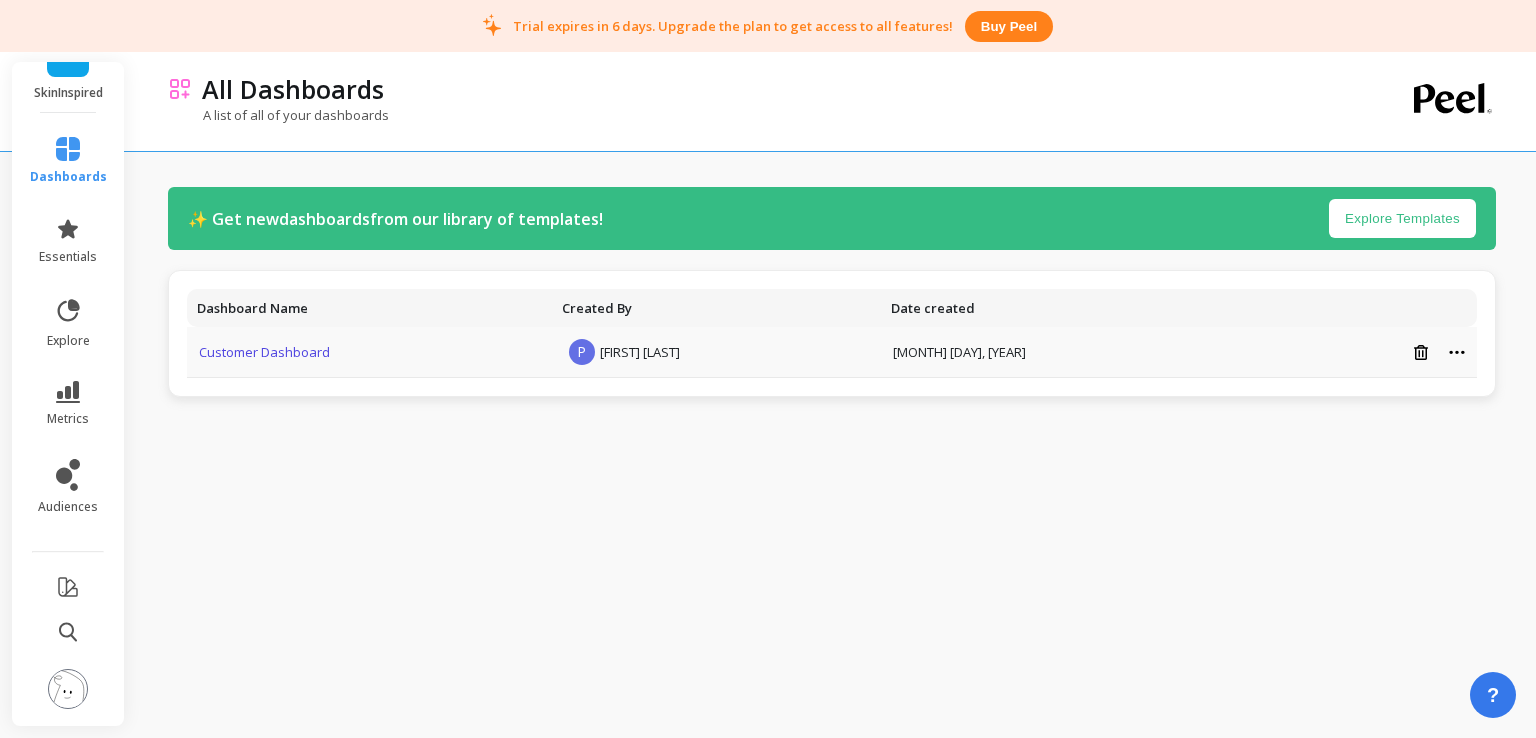 click on "Customer Dashboard" at bounding box center (264, 352) 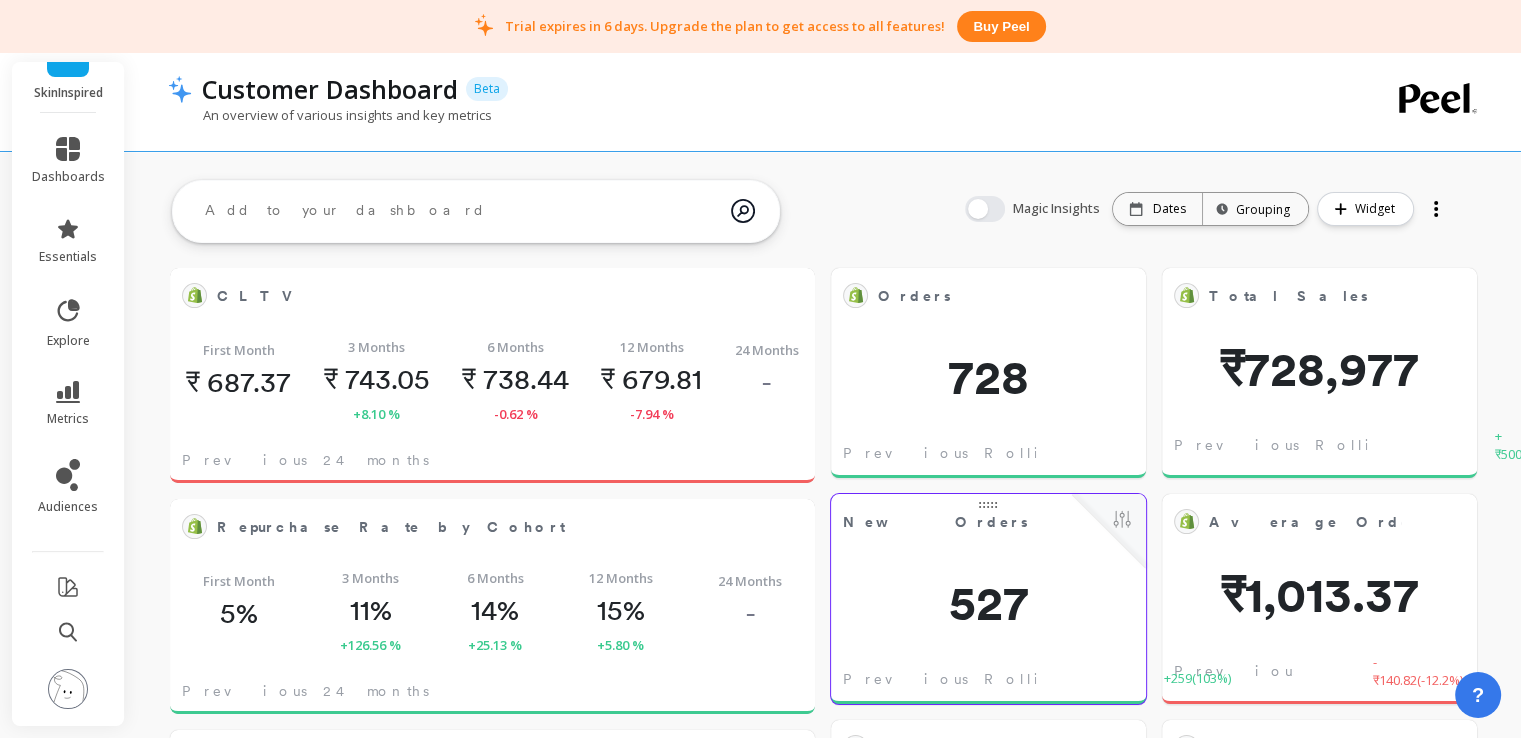 scroll, scrollTop: 16, scrollLeft: 16, axis: both 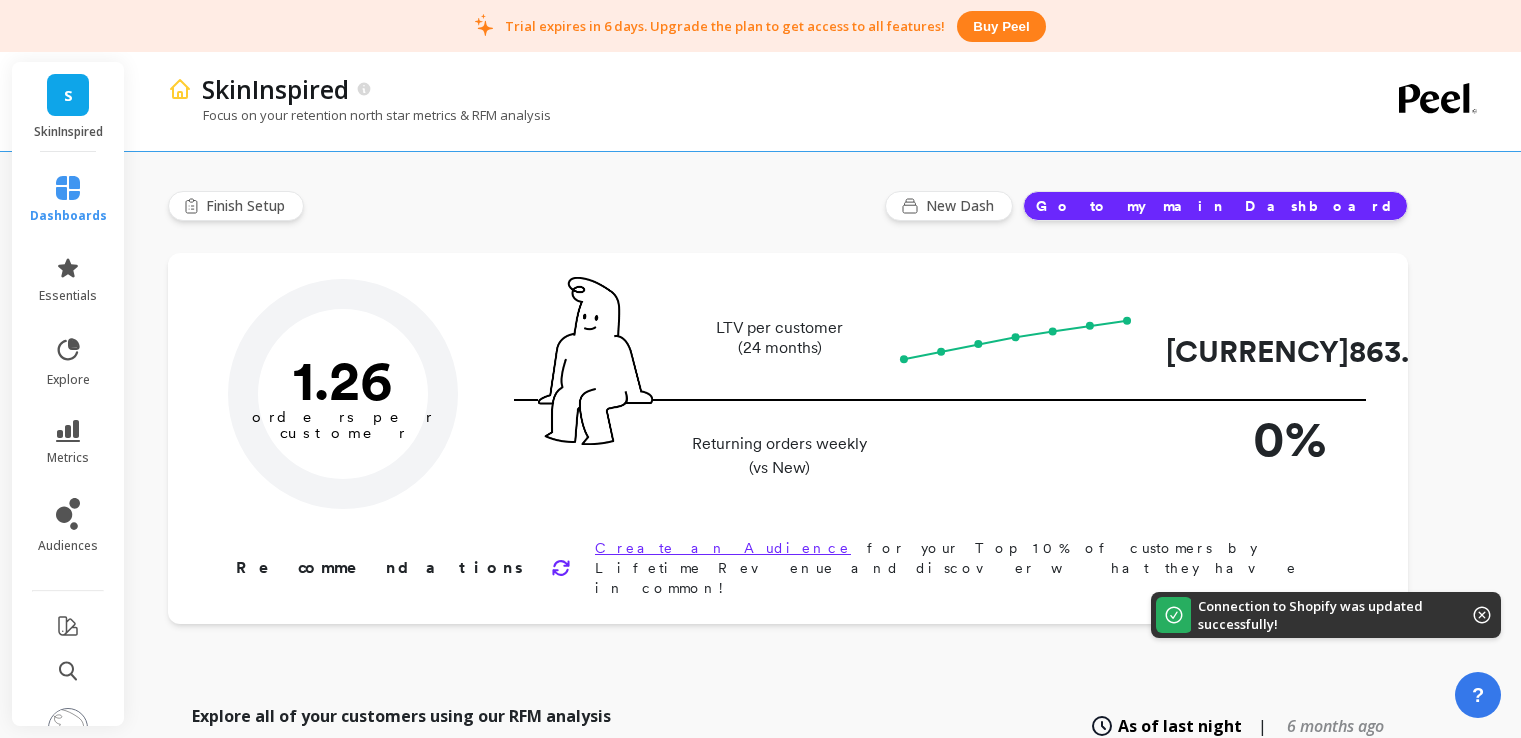 type on "Champions" 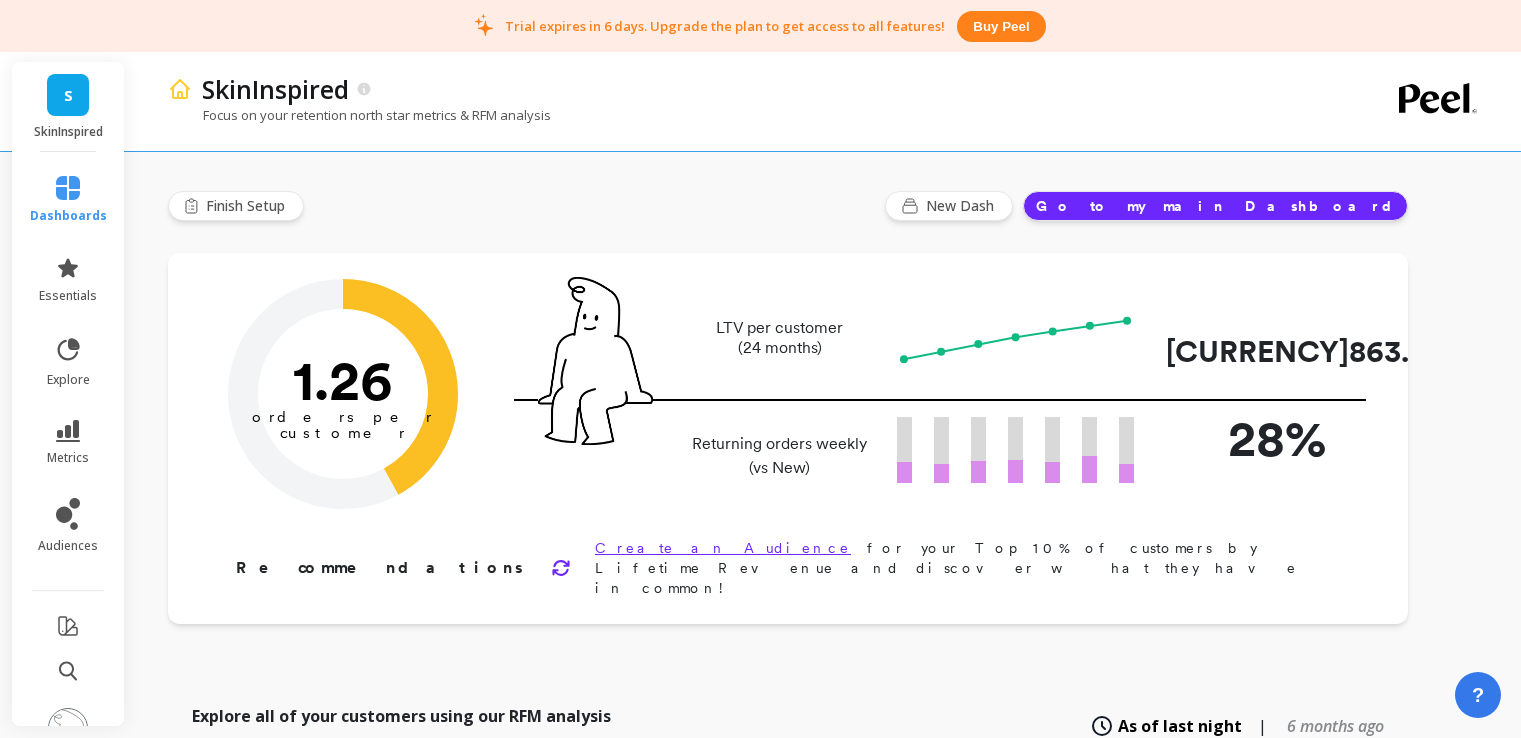 scroll, scrollTop: 0, scrollLeft: 0, axis: both 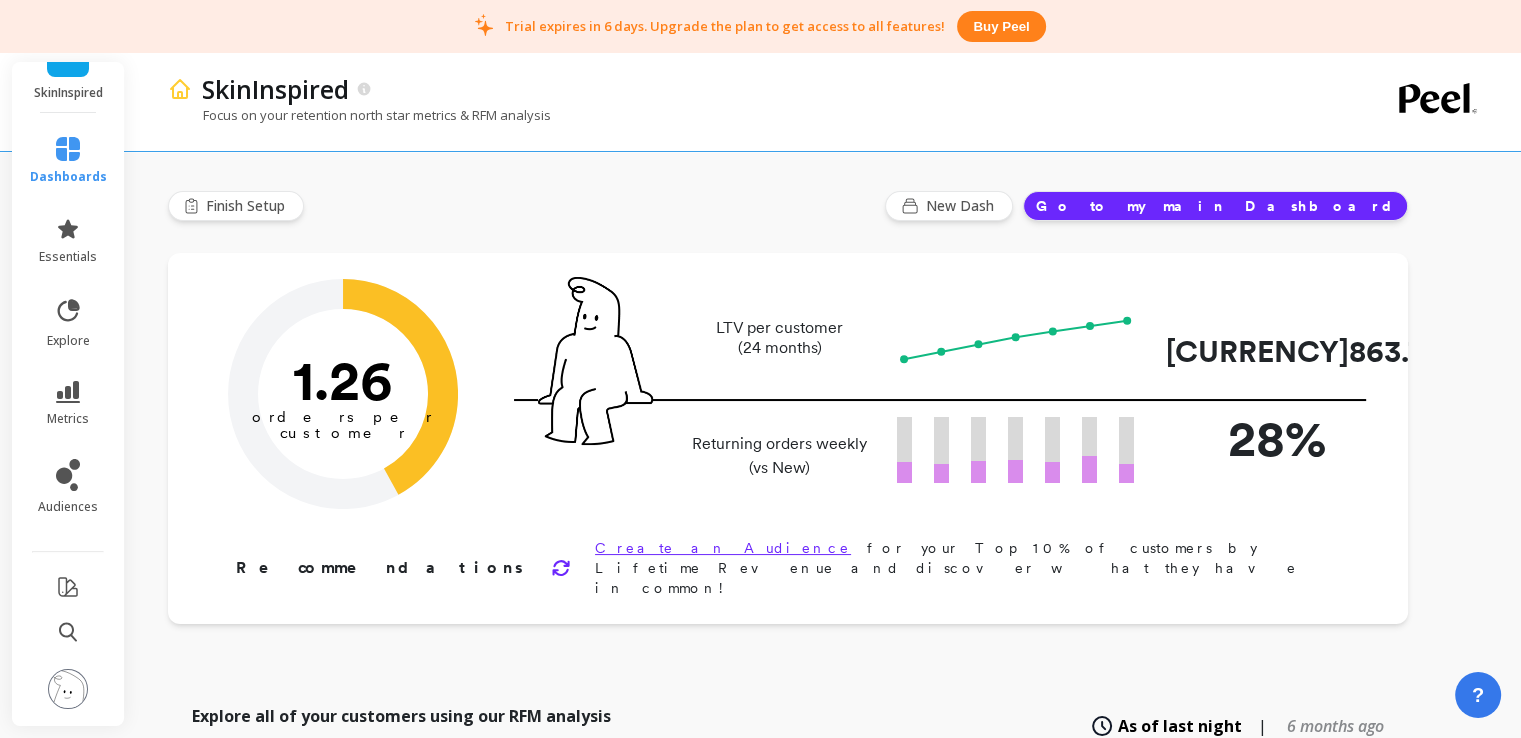 click at bounding box center [68, 690] 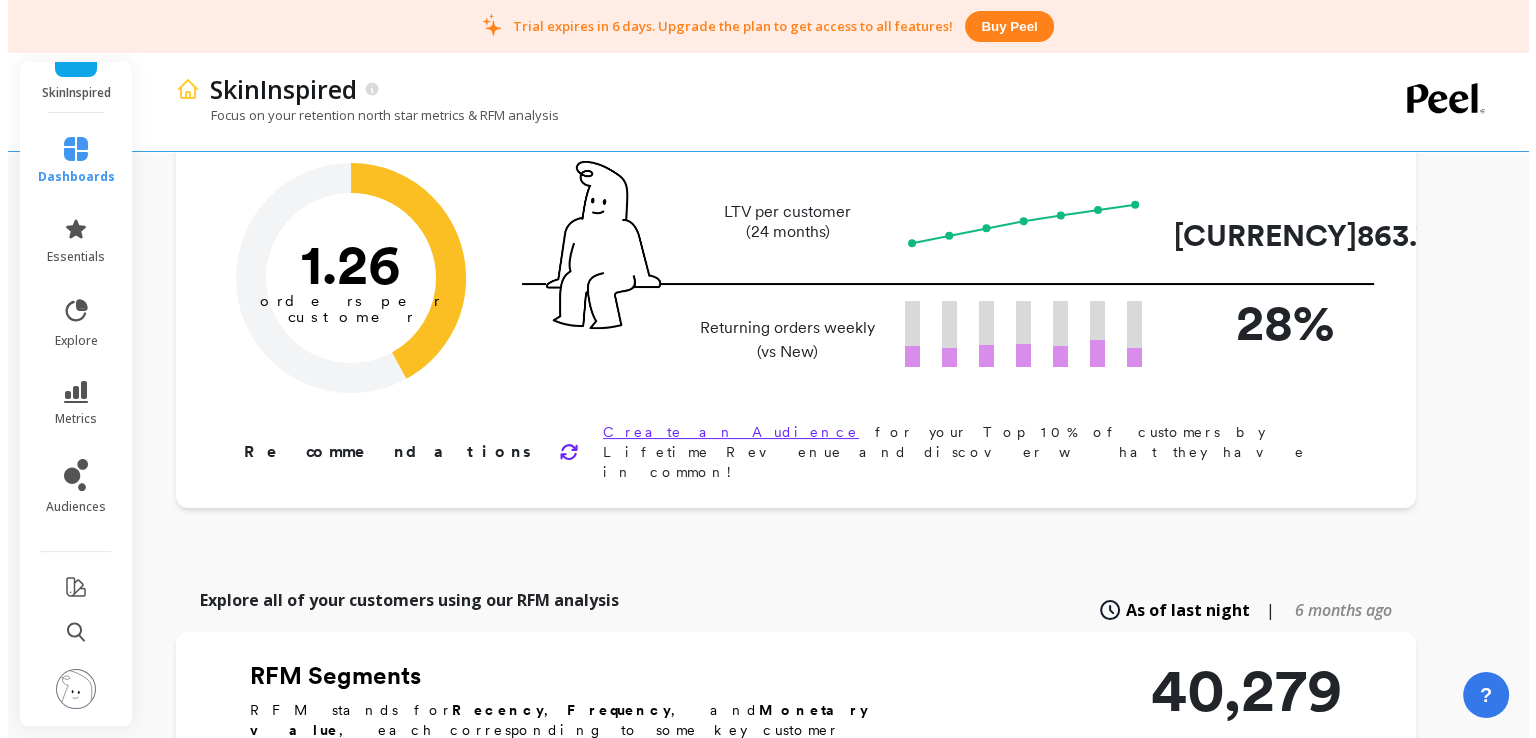 scroll, scrollTop: 0, scrollLeft: 0, axis: both 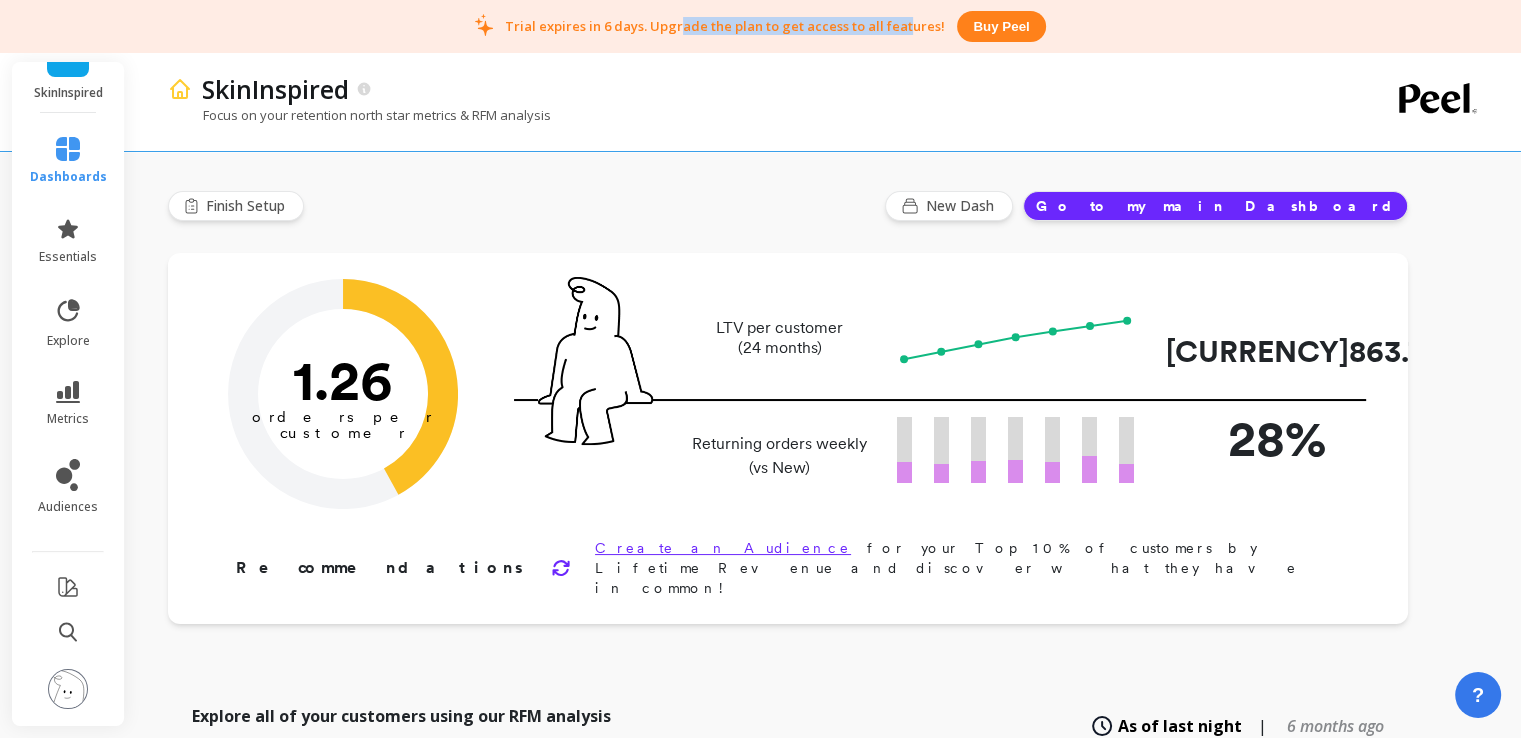 drag, startPoint x: 908, startPoint y: 32, endPoint x: 667, endPoint y: 49, distance: 241.59885 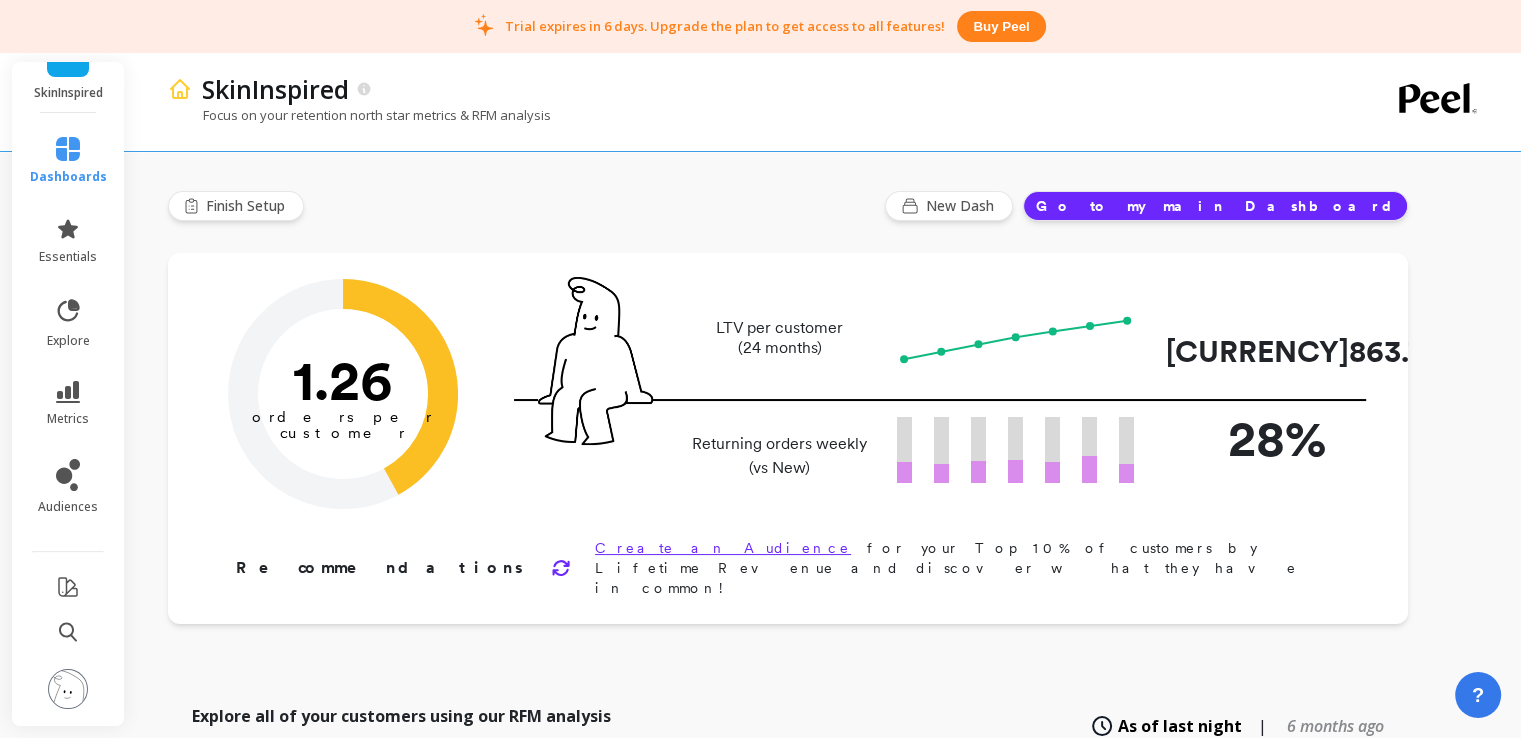 click on "Trial expires in 6 days. Upgrade the plan to get access to all features!" at bounding box center (725, 26) 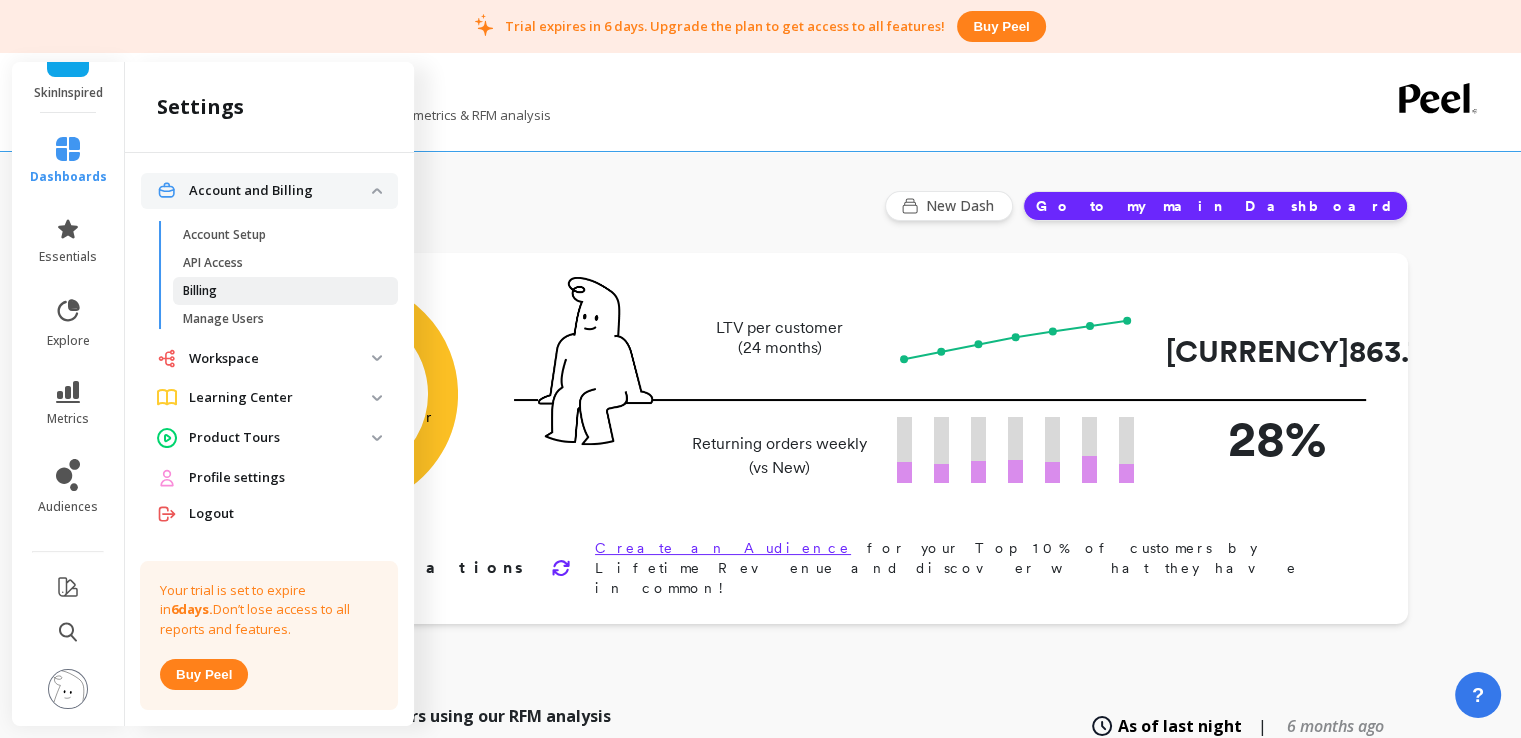 click on "Billing" at bounding box center [285, 291] 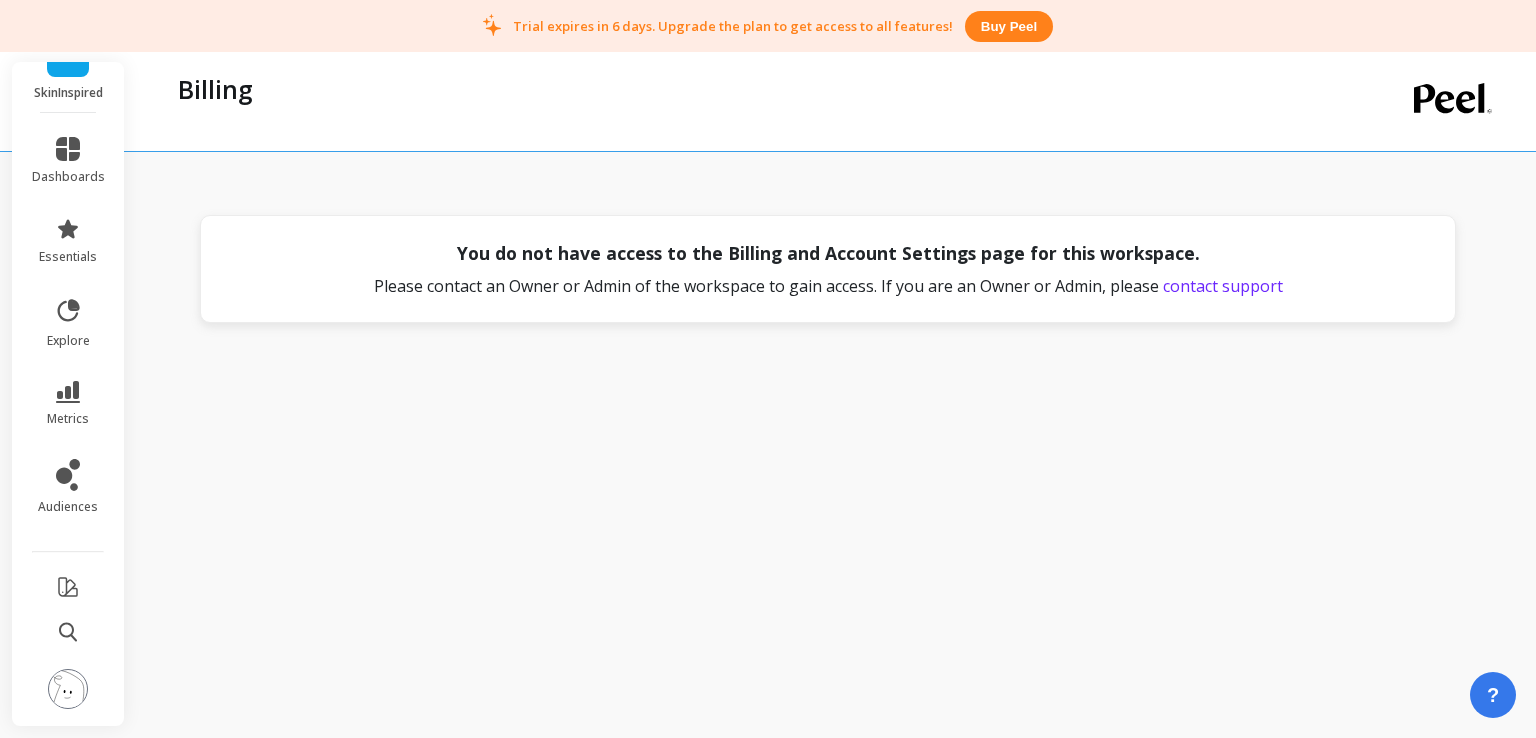 click on "You do not have access to the Billing and Account Settings page for this workspace. Please contact an Owner or Admin of the workspace to gain access. If you are an Owner or Admin, please   contact support" at bounding box center [832, 364] 